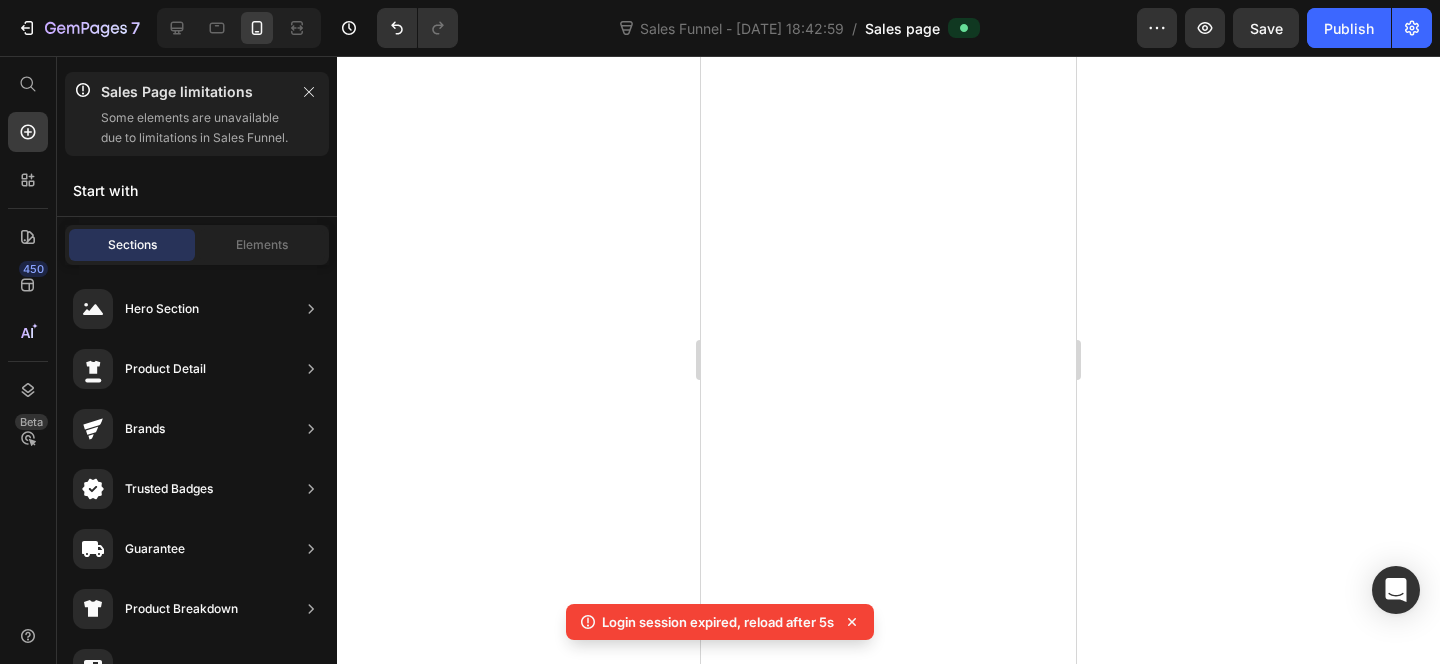 scroll, scrollTop: 0, scrollLeft: 0, axis: both 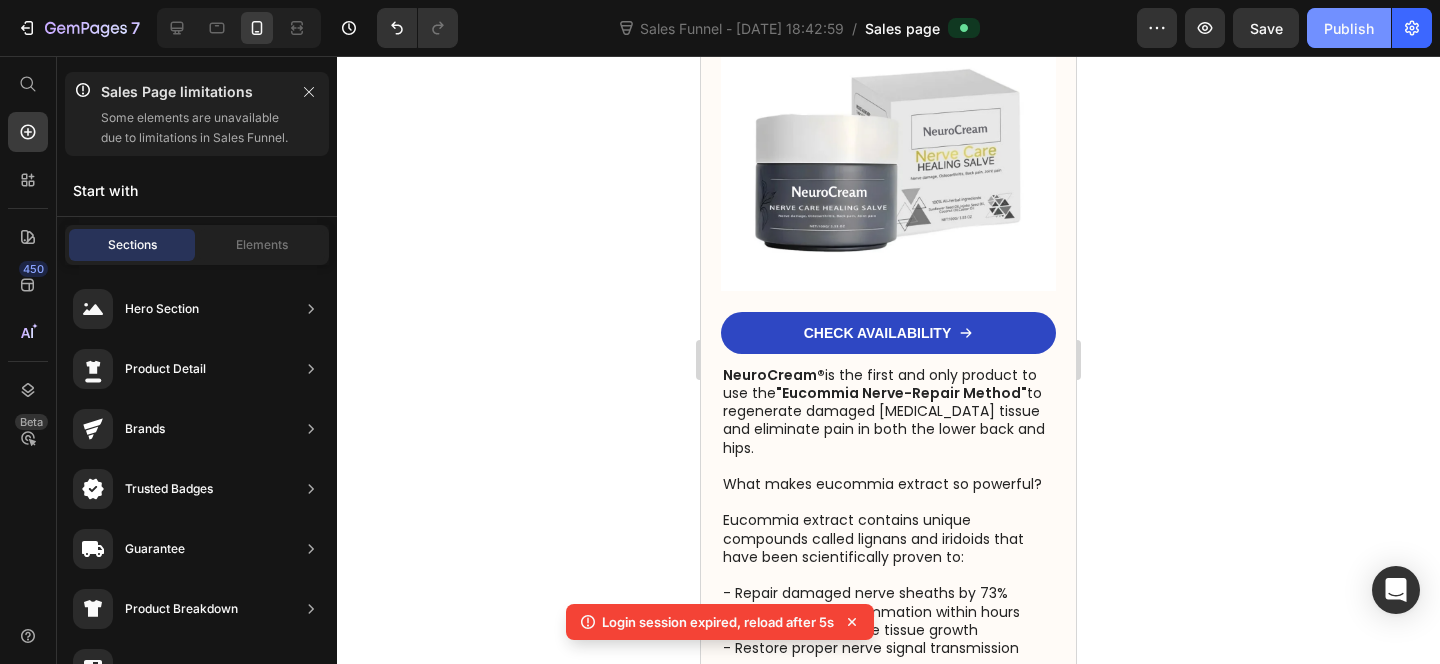 click on "Publish" at bounding box center [1349, 28] 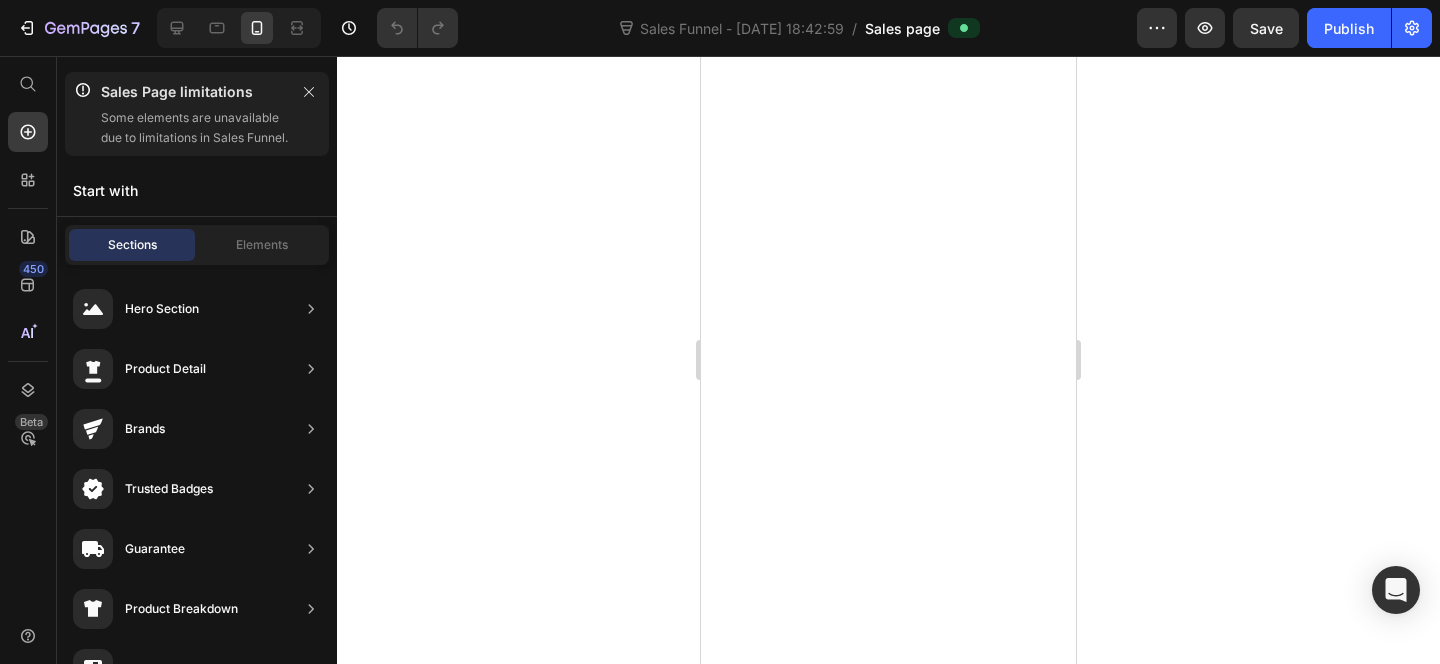 scroll, scrollTop: 0, scrollLeft: 0, axis: both 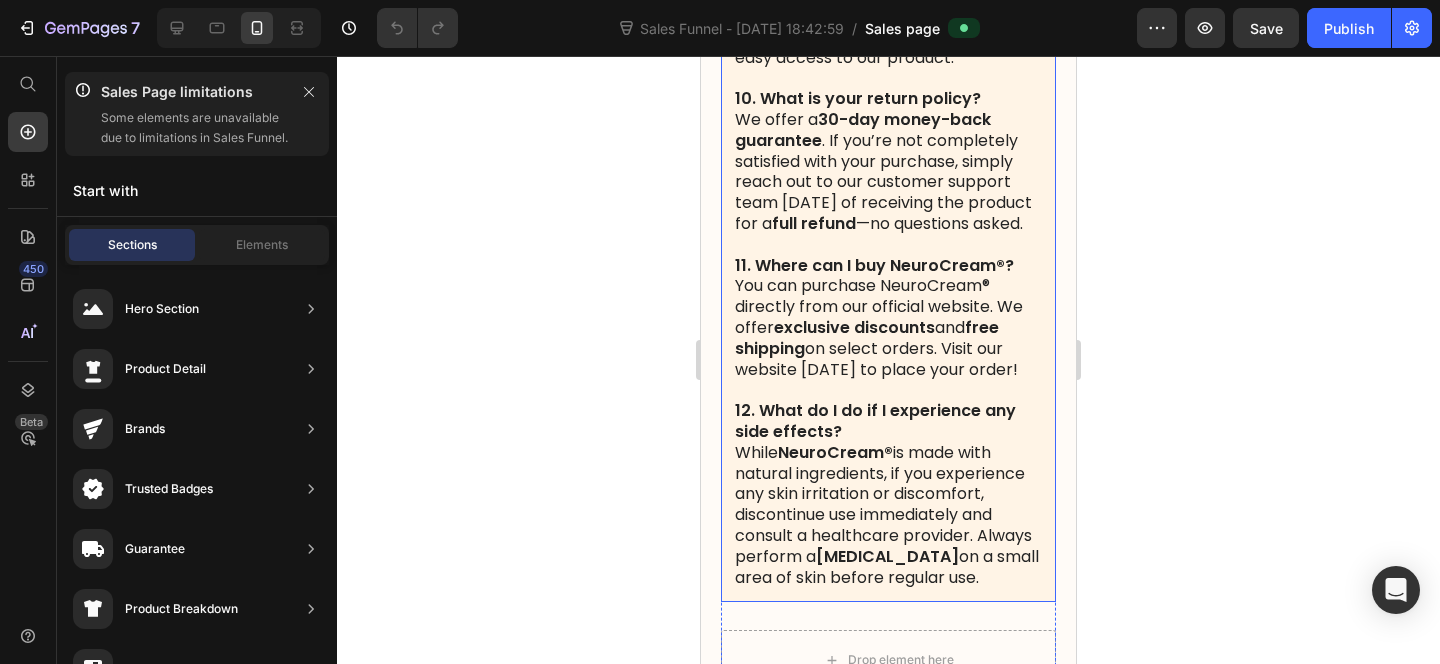 click on "exclusive discounts" at bounding box center (854, 327) 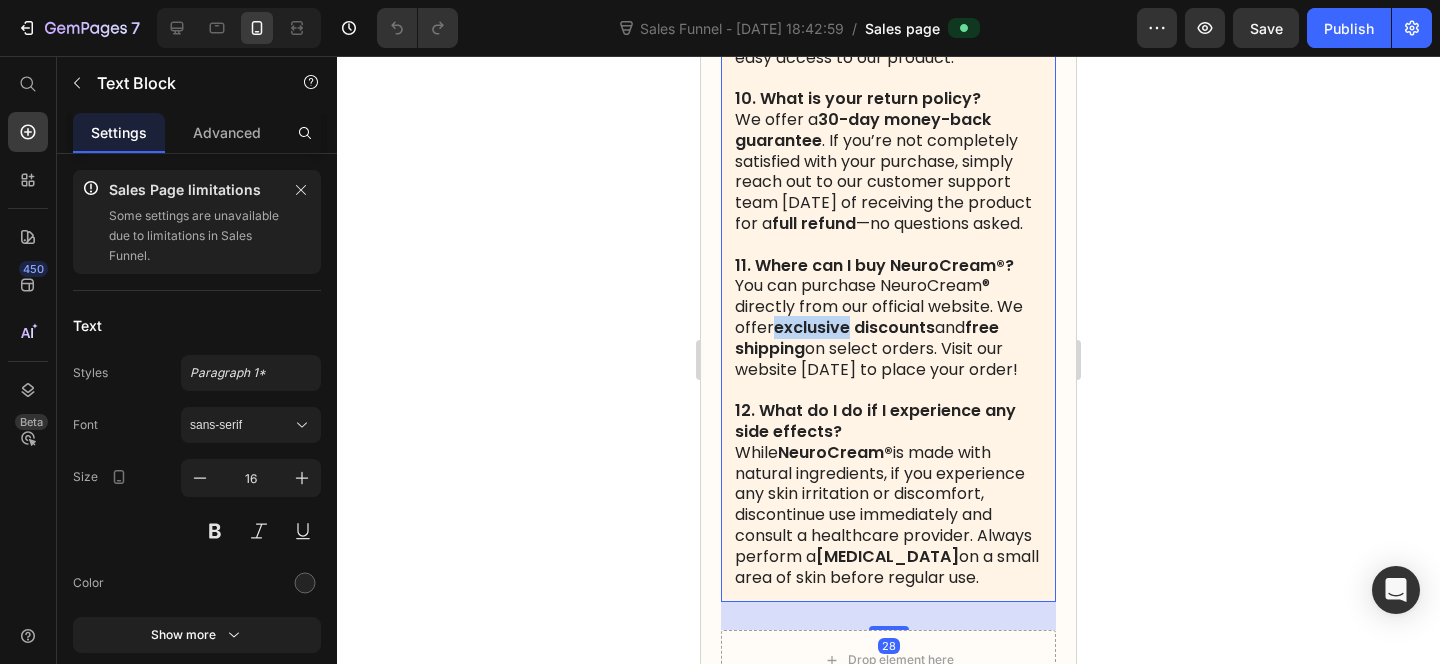 click on "exclusive discounts" at bounding box center (854, 327) 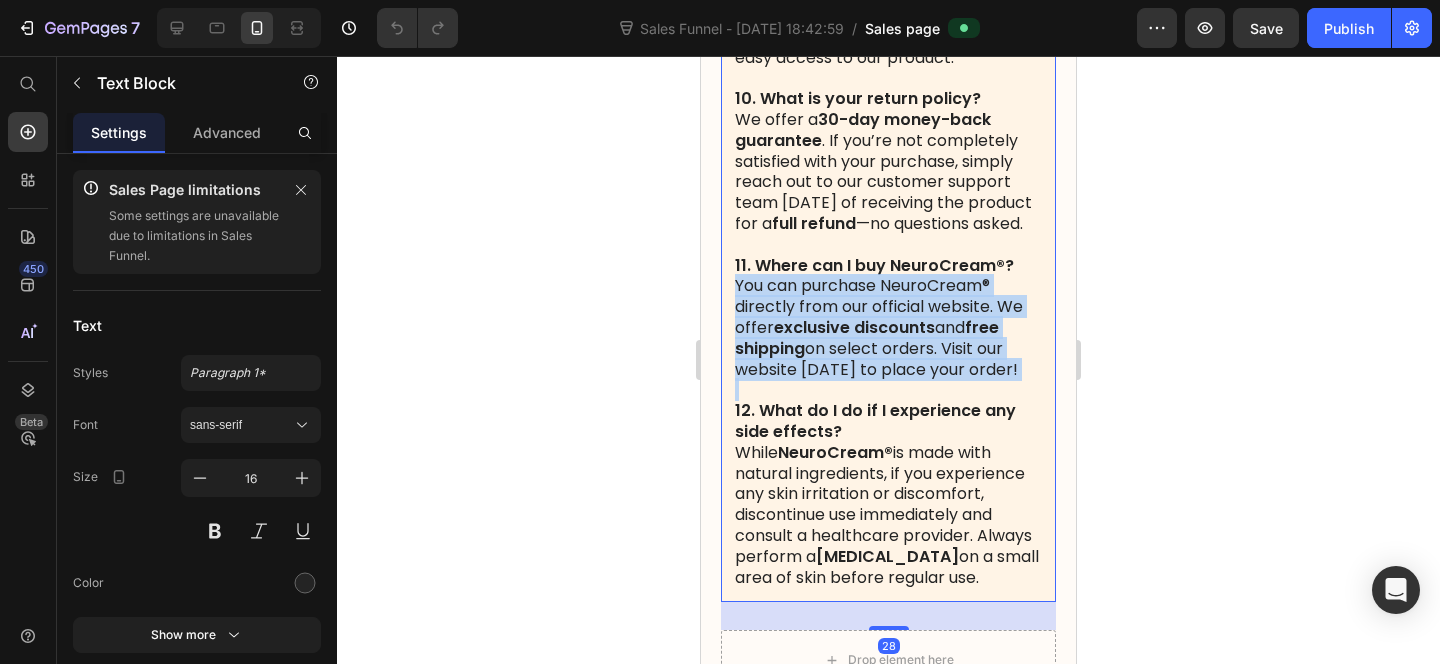 click on "exclusive discounts" at bounding box center [854, 327] 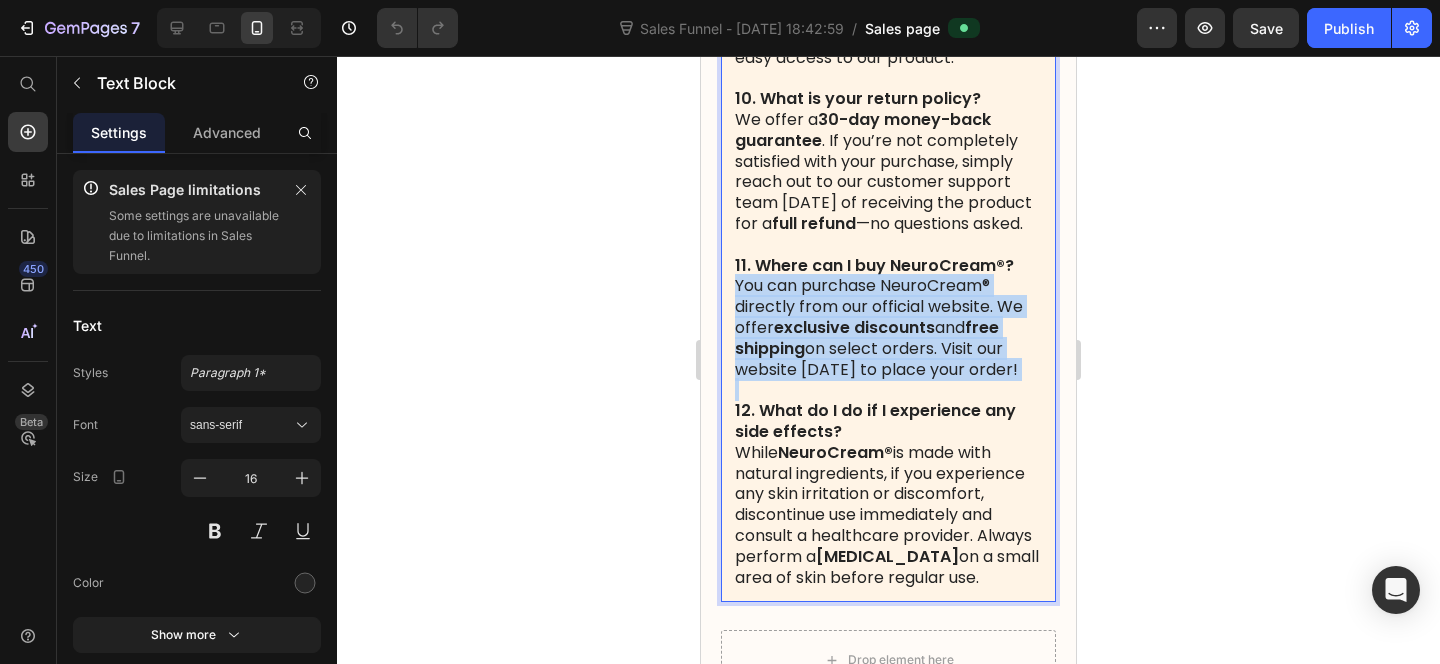 click on "exclusive discounts" at bounding box center (854, 327) 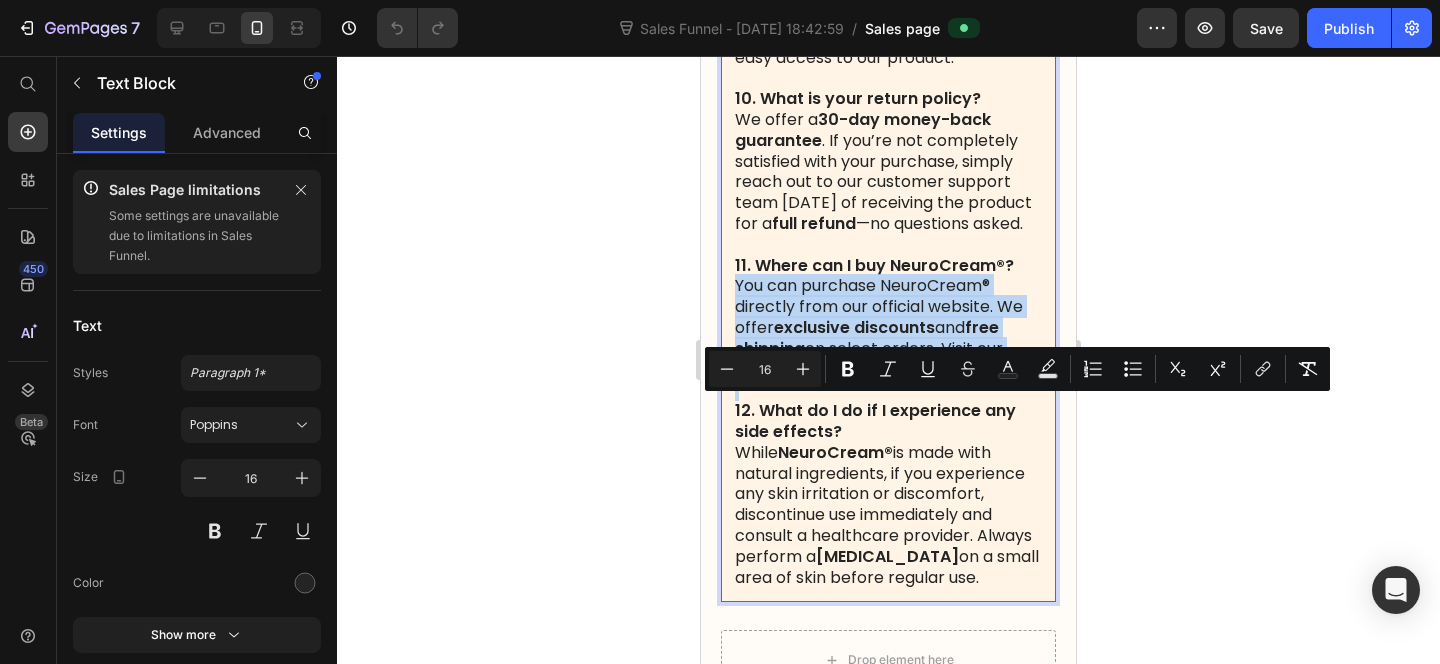 click on "exclusive discounts" at bounding box center [854, 327] 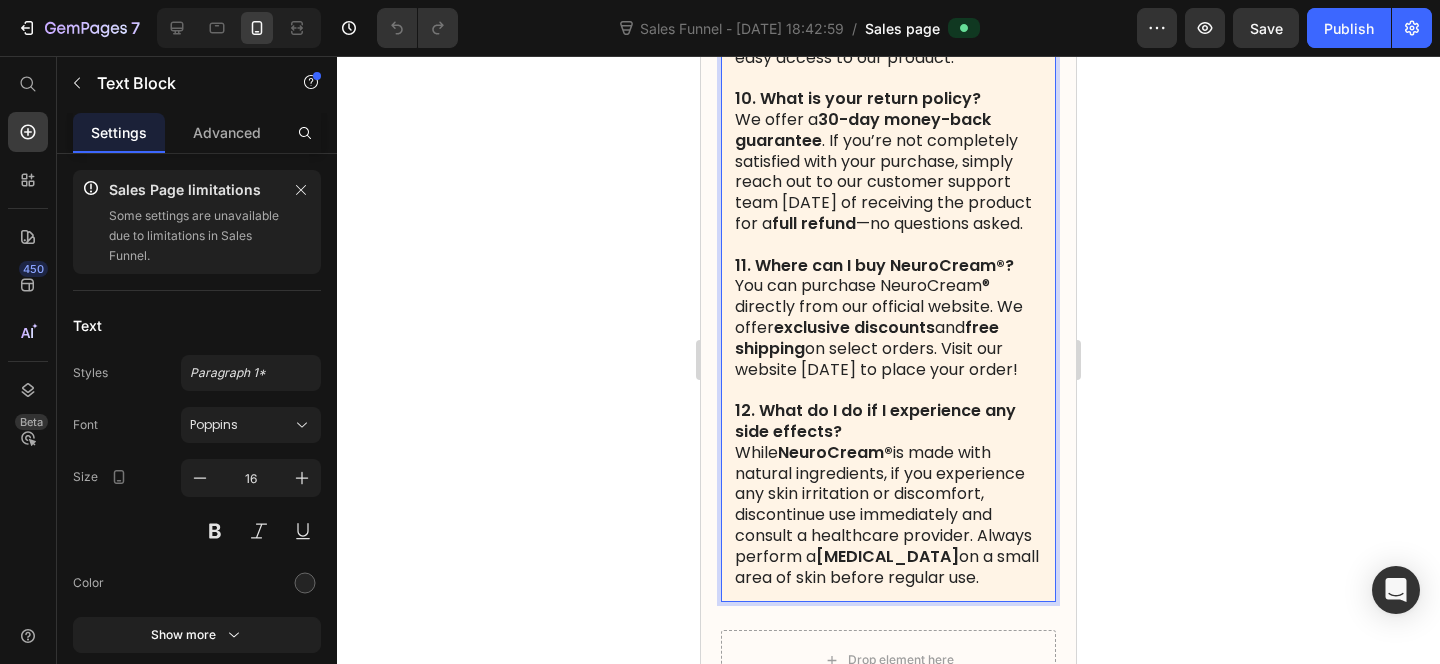 click on "exclusive discounts" at bounding box center (854, 327) 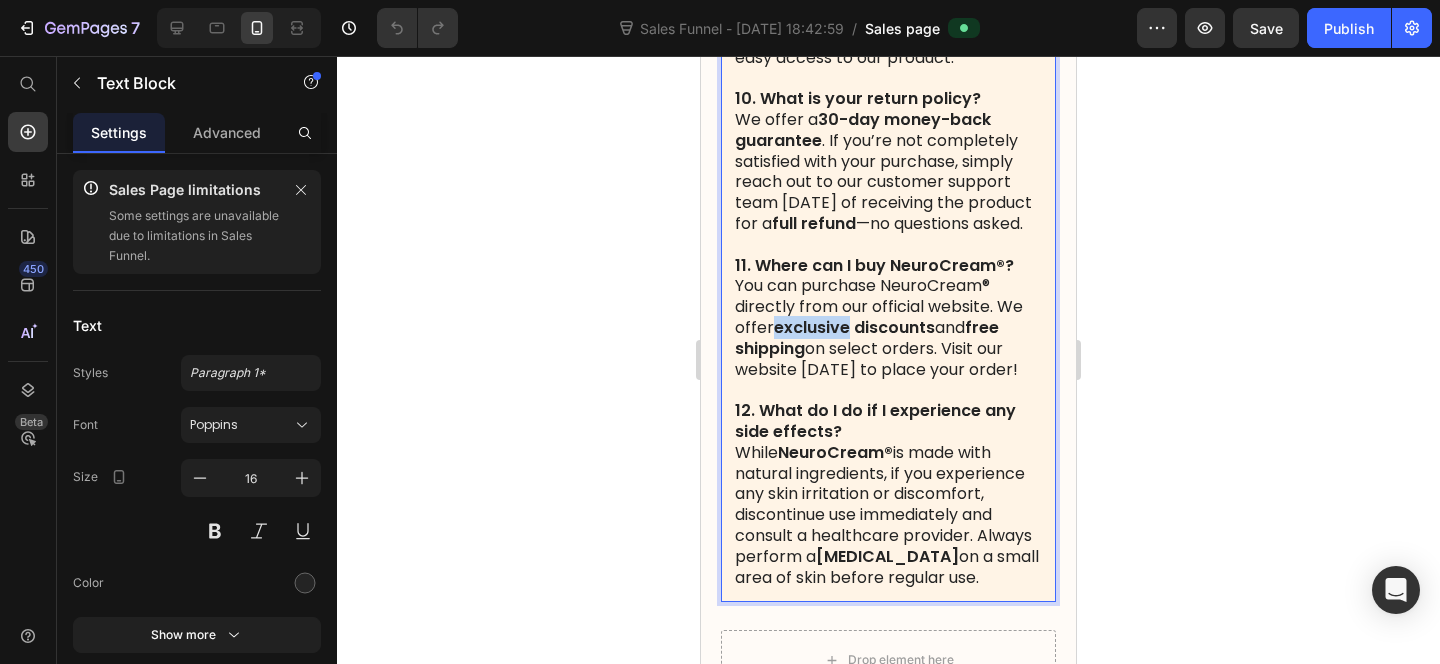 click on "exclusive discounts" at bounding box center (854, 327) 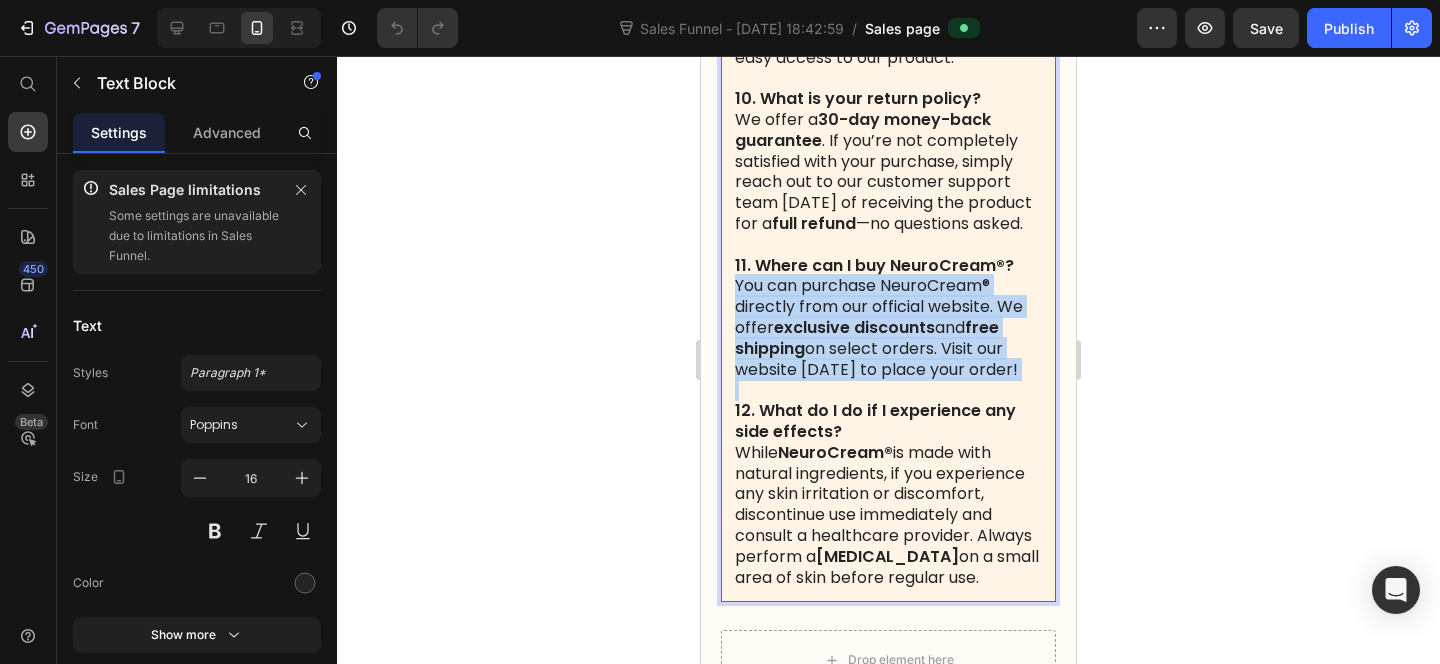 click on "exclusive discounts" at bounding box center [854, 327] 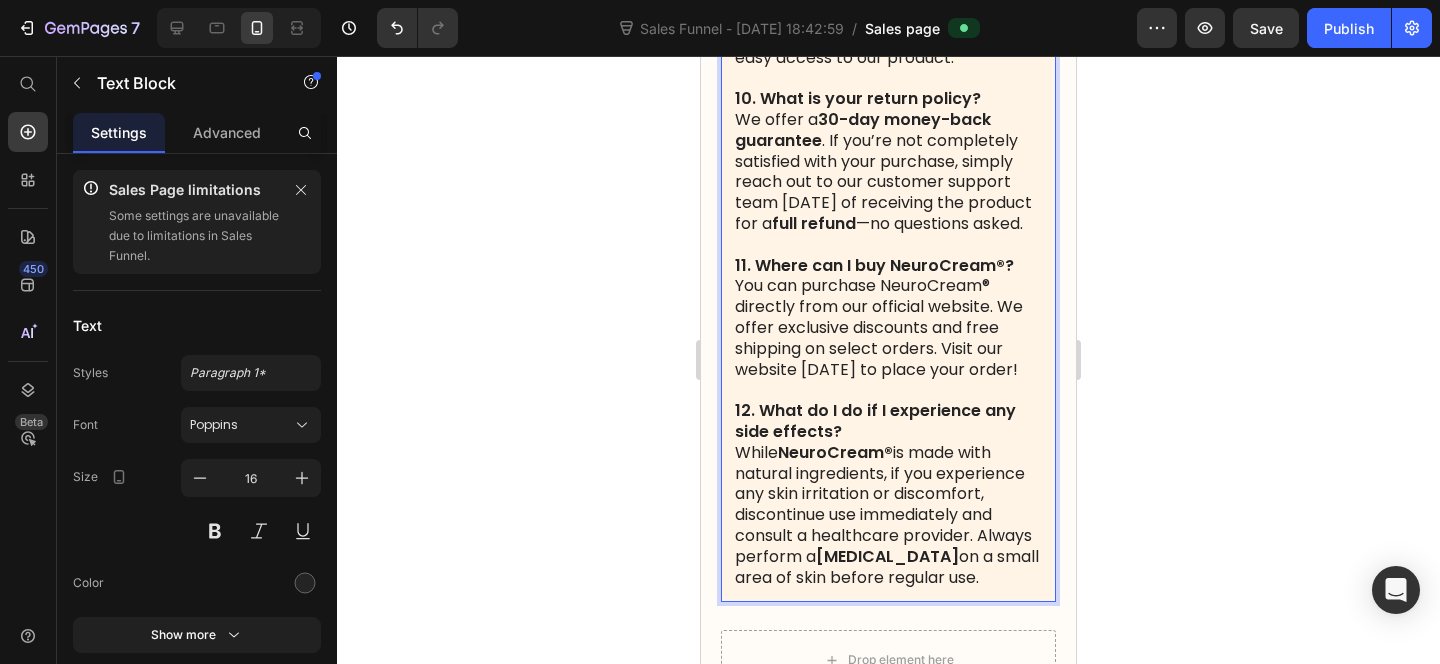 click on "NeuroCream®" at bounding box center [835, 452] 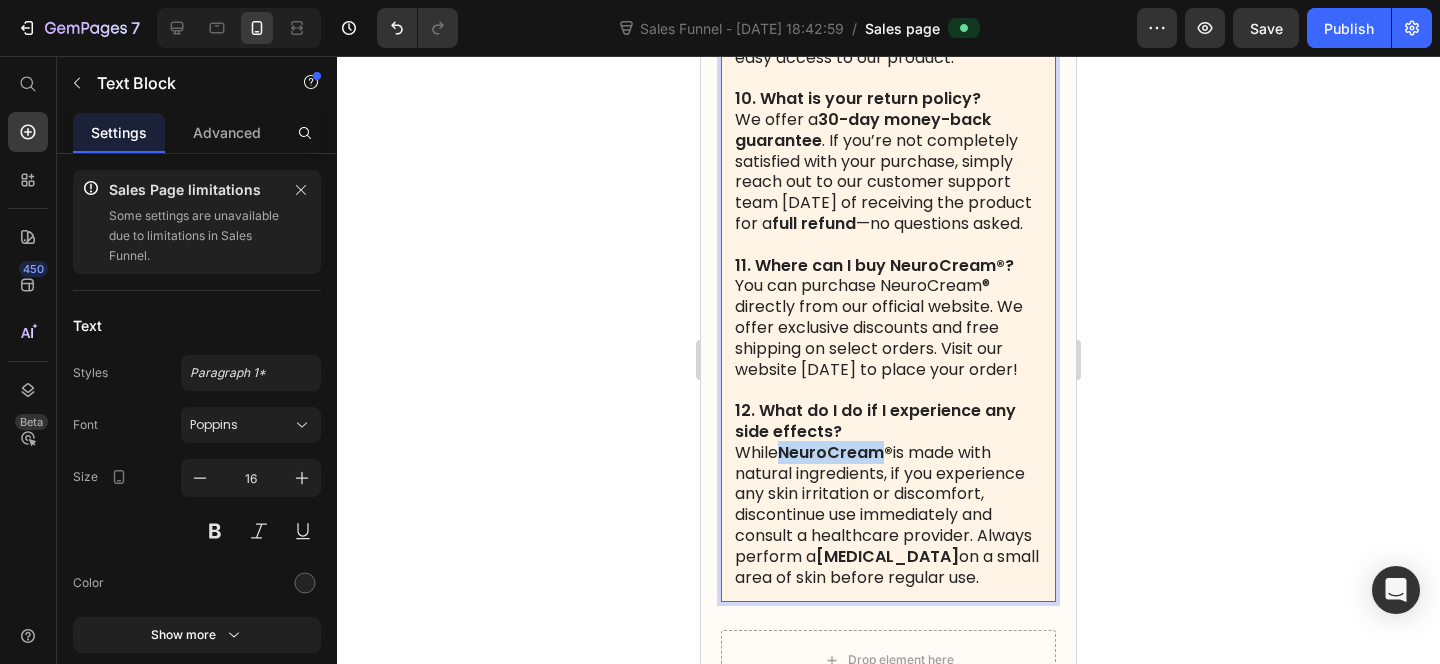 click on "NeuroCream®" at bounding box center [835, 452] 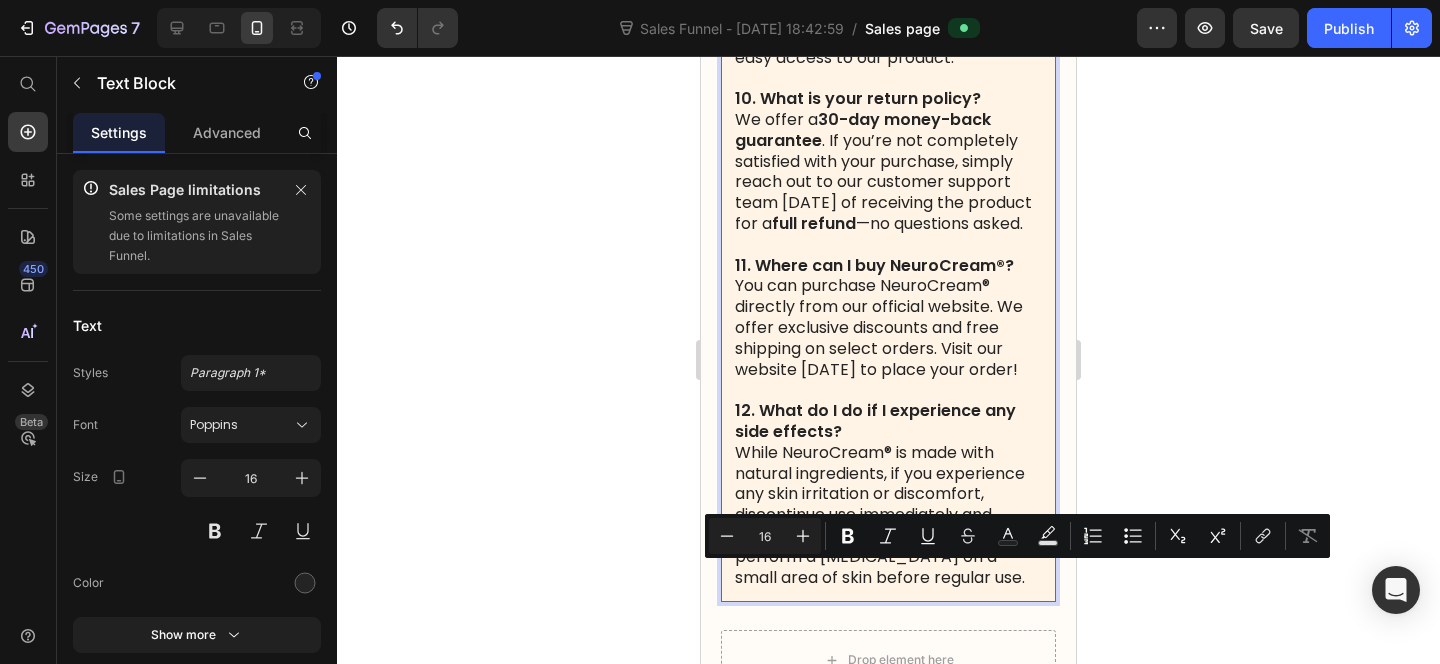 click on "We offer a  30-day money-back guarantee . If you’re not completely satisfied with your purchase, simply reach out to our customer support team within 90 days of receiving the product for a  full refund —no questions asked." at bounding box center [888, 172] 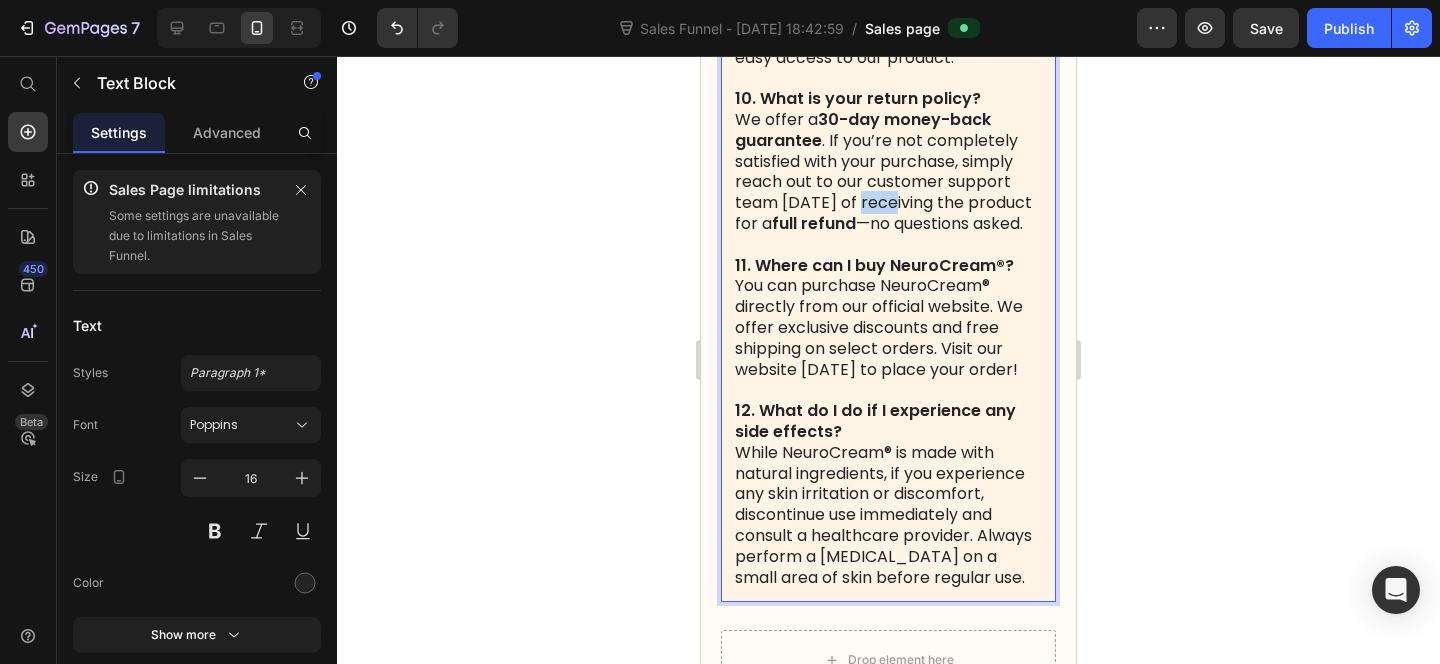 click on "We offer a  30-day money-back guarantee . If you’re not completely satisfied with your purchase, simply reach out to our customer support team within 90 days of receiving the product for a  full refund —no questions asked." at bounding box center (888, 172) 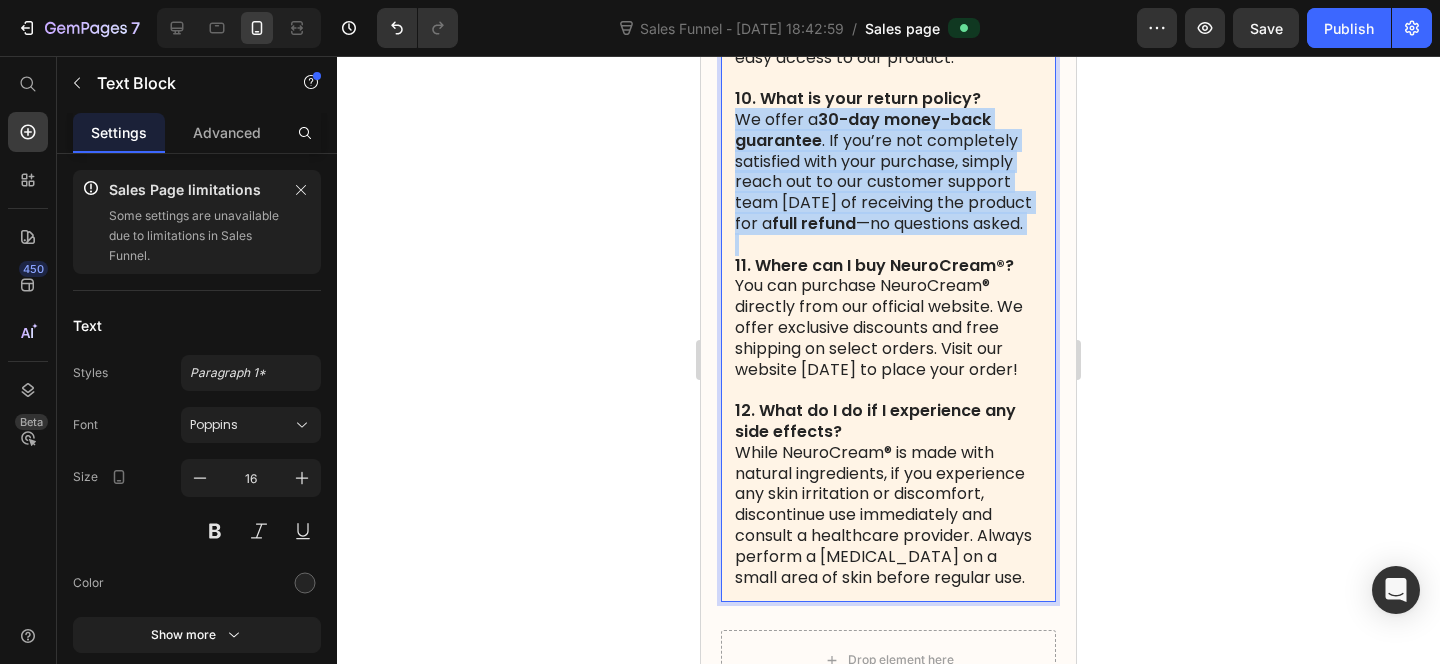 click on "We offer a  30-day money-back guarantee . If you’re not completely satisfied with your purchase, simply reach out to our customer support team within 90 days of receiving the product for a  full refund —no questions asked." at bounding box center [888, 172] 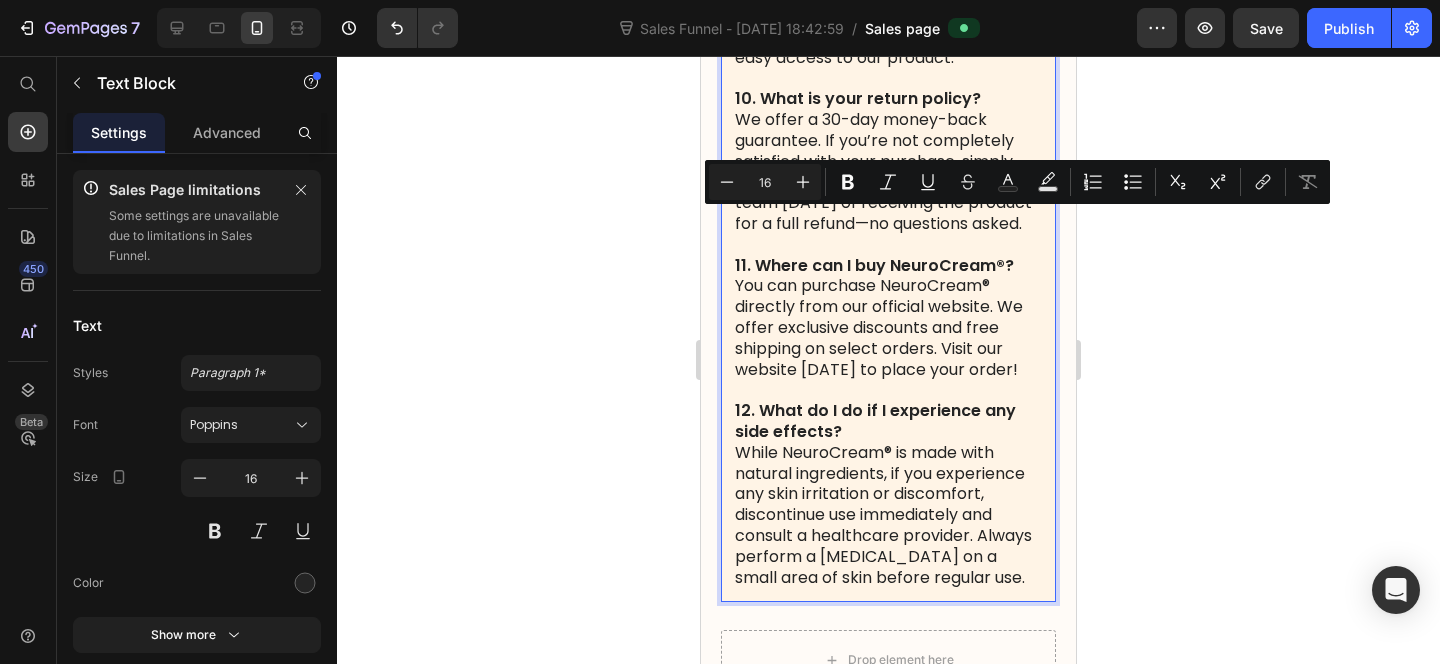 scroll, scrollTop: 19580, scrollLeft: 0, axis: vertical 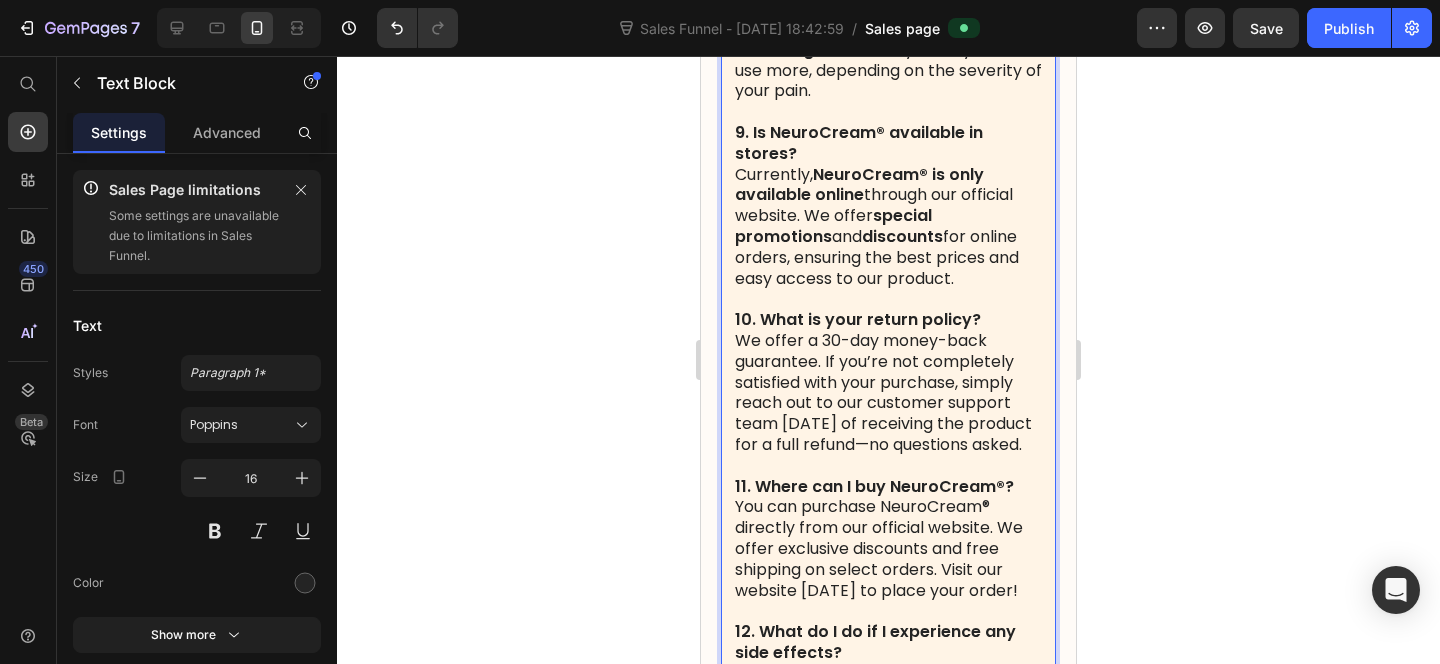 click on "Currently,  NeuroCream® is only available online  through our official website. We offer  special promotions  and  discounts  for online orders, ensuring the best prices and easy access to our product." at bounding box center (888, 227) 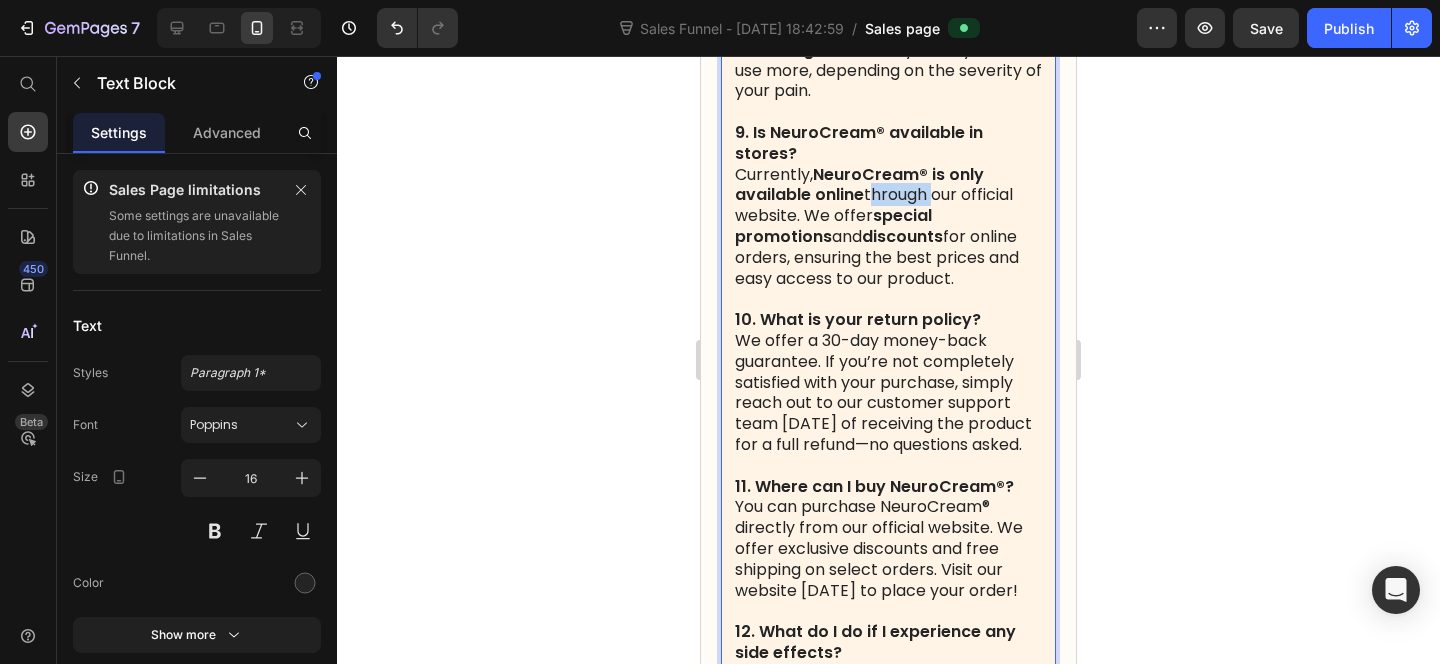 click on "Currently,  NeuroCream® is only available online  through our official website. We offer  special promotions  and  discounts  for online orders, ensuring the best prices and easy access to our product." at bounding box center [888, 227] 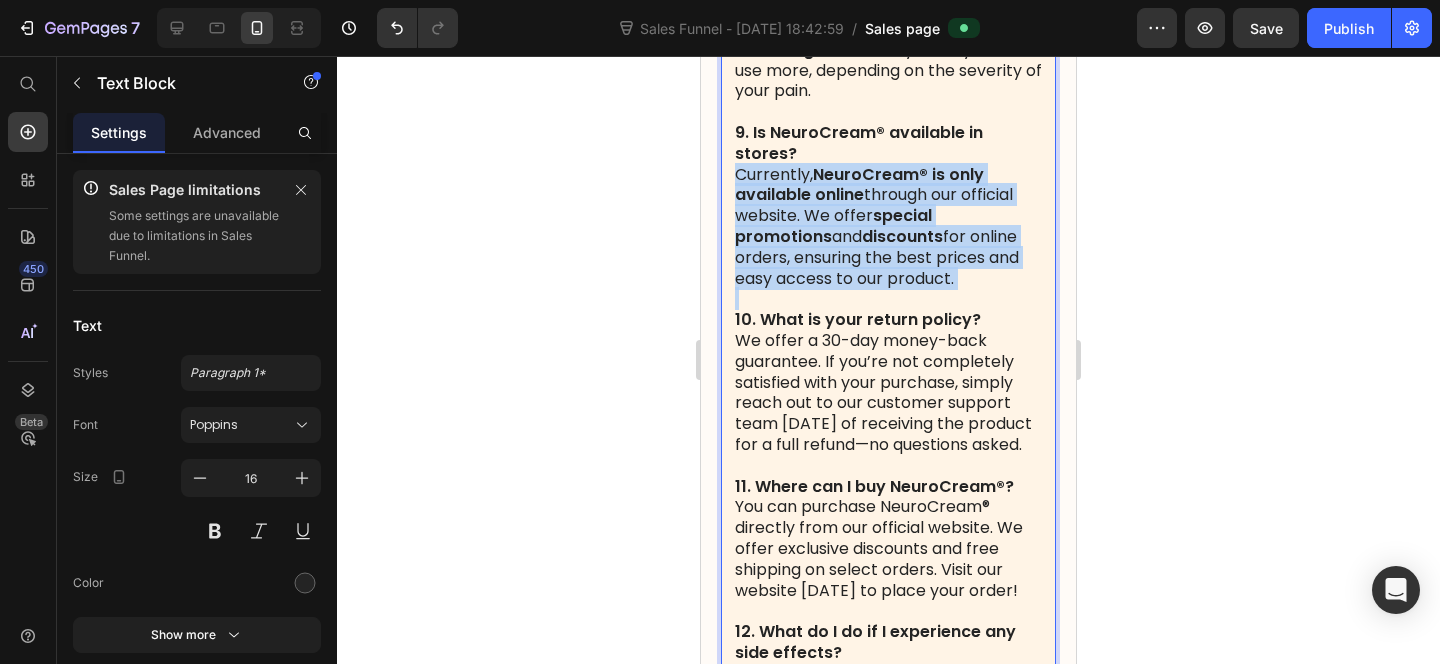 click on "Currently,  NeuroCream® is only available online  through our official website. We offer  special promotions  and  discounts  for online orders, ensuring the best prices and easy access to our product." at bounding box center (888, 227) 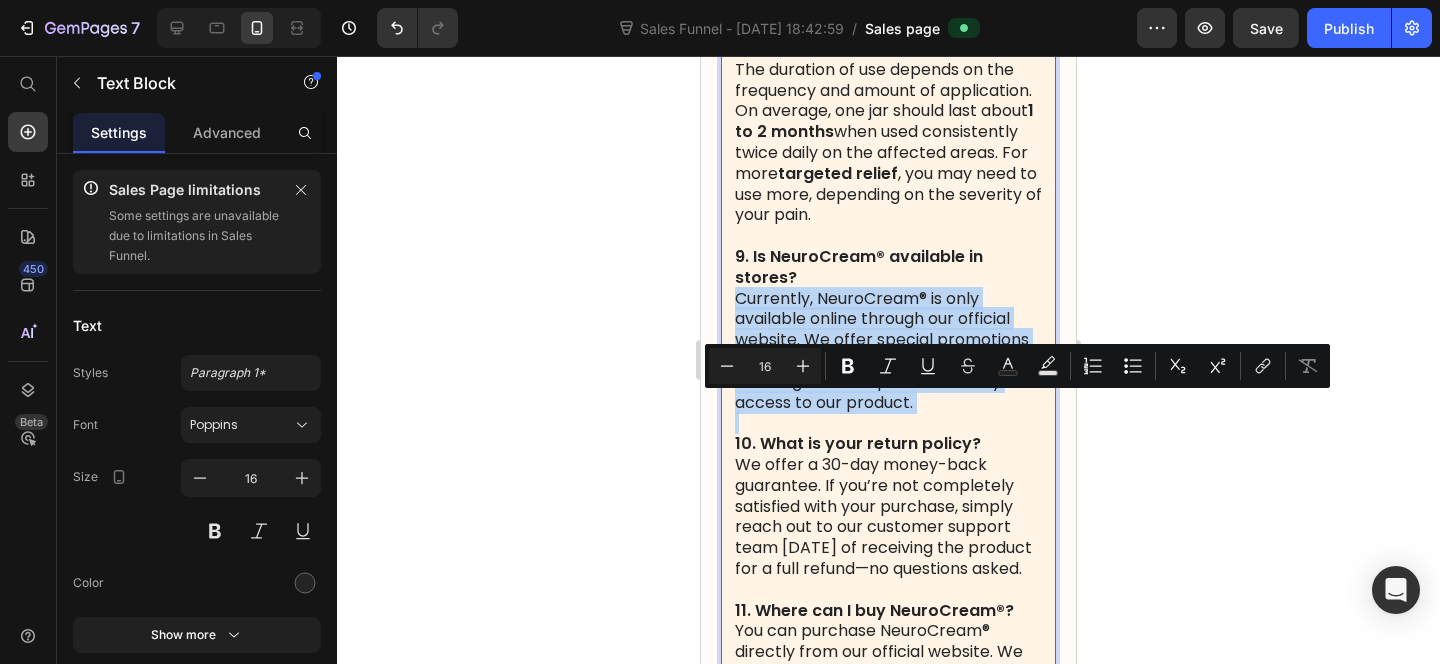 scroll, scrollTop: 19399, scrollLeft: 0, axis: vertical 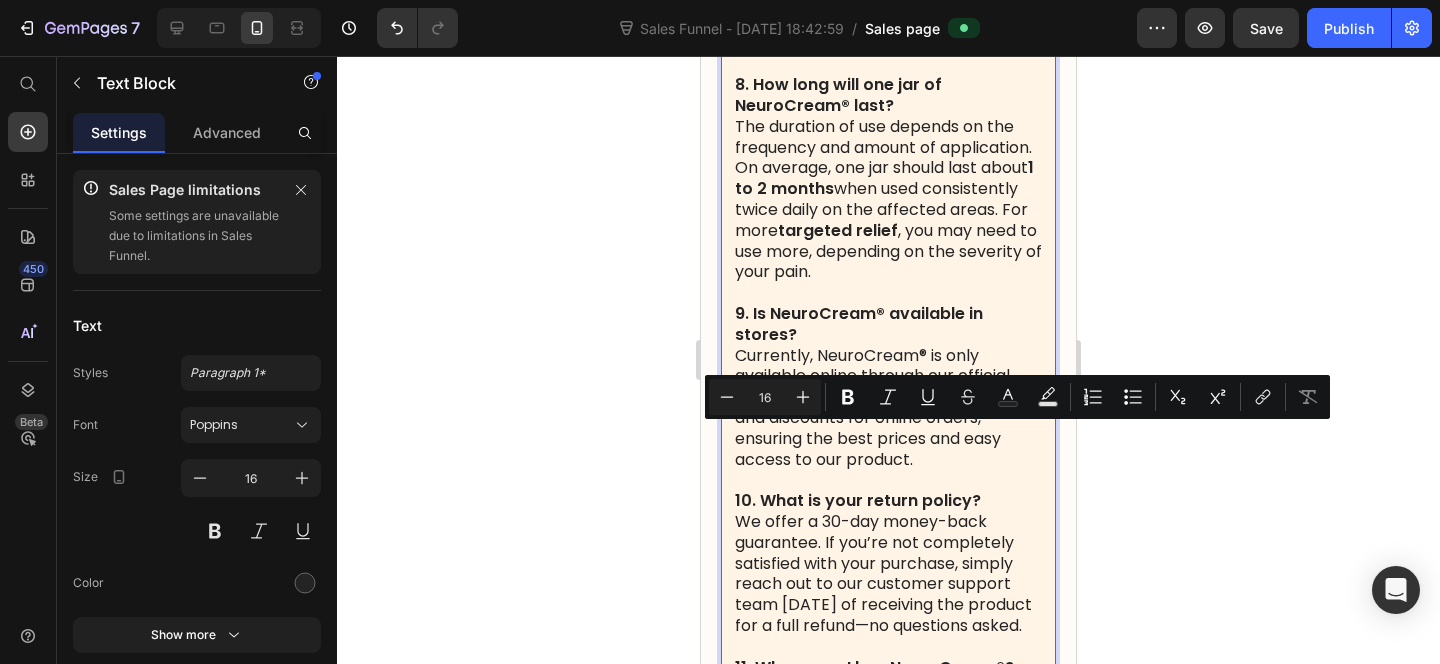 click on "The duration of use depends on the frequency and amount of application. On average, one jar should last about  1 to 2 months  when used consistently twice daily on the affected areas. For more  targeted relief , you may need to use more, depending on the severity of your pain." at bounding box center (888, 200) 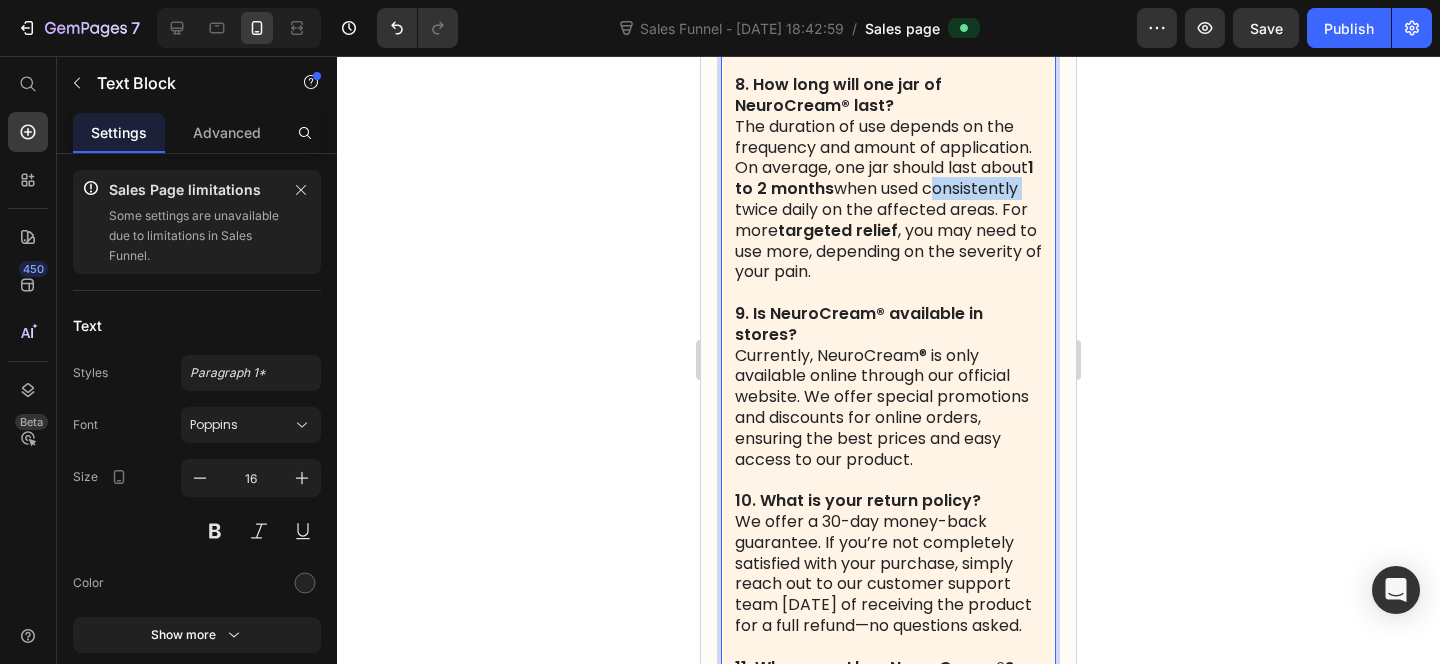 click on "The duration of use depends on the frequency and amount of application. On average, one jar should last about  1 to 2 months  when used consistently twice daily on the affected areas. For more  targeted relief , you may need to use more, depending on the severity of your pain." at bounding box center [888, 200] 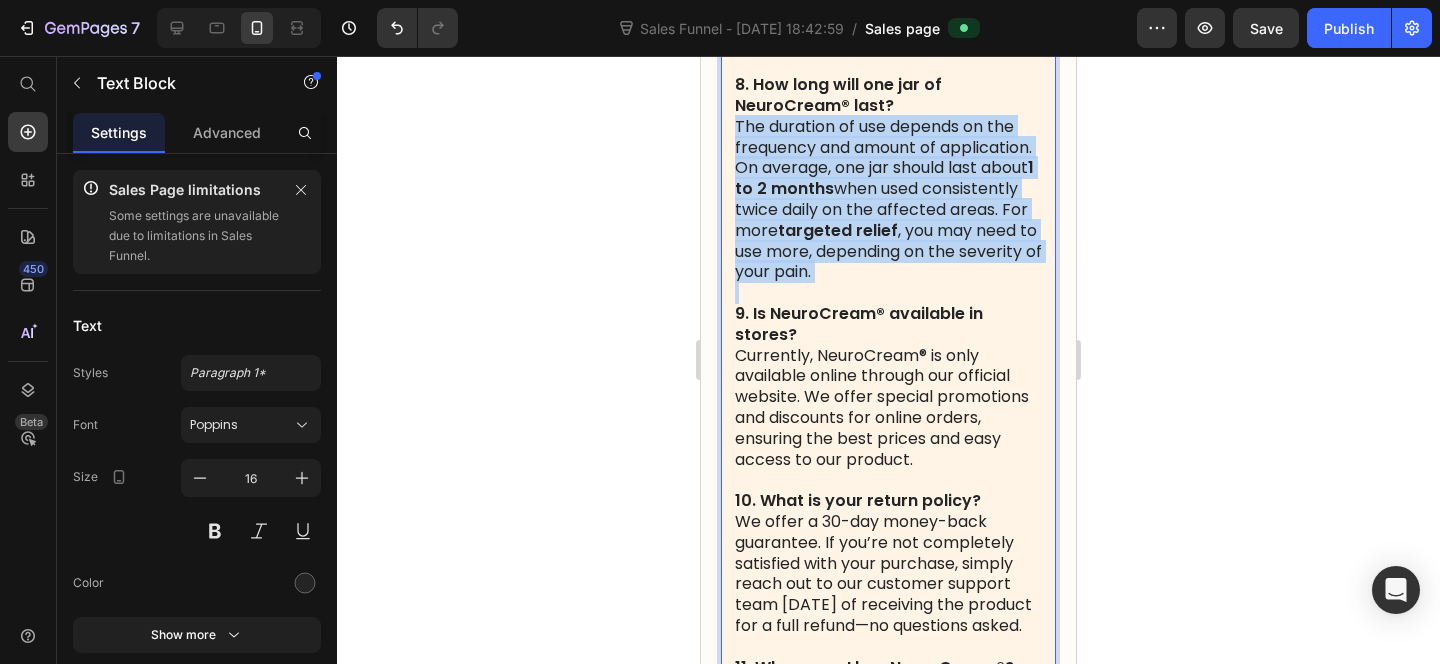 click on "The duration of use depends on the frequency and amount of application. On average, one jar should last about  1 to 2 months  when used consistently twice daily on the affected areas. For more  targeted relief , you may need to use more, depending on the severity of your pain." at bounding box center [888, 200] 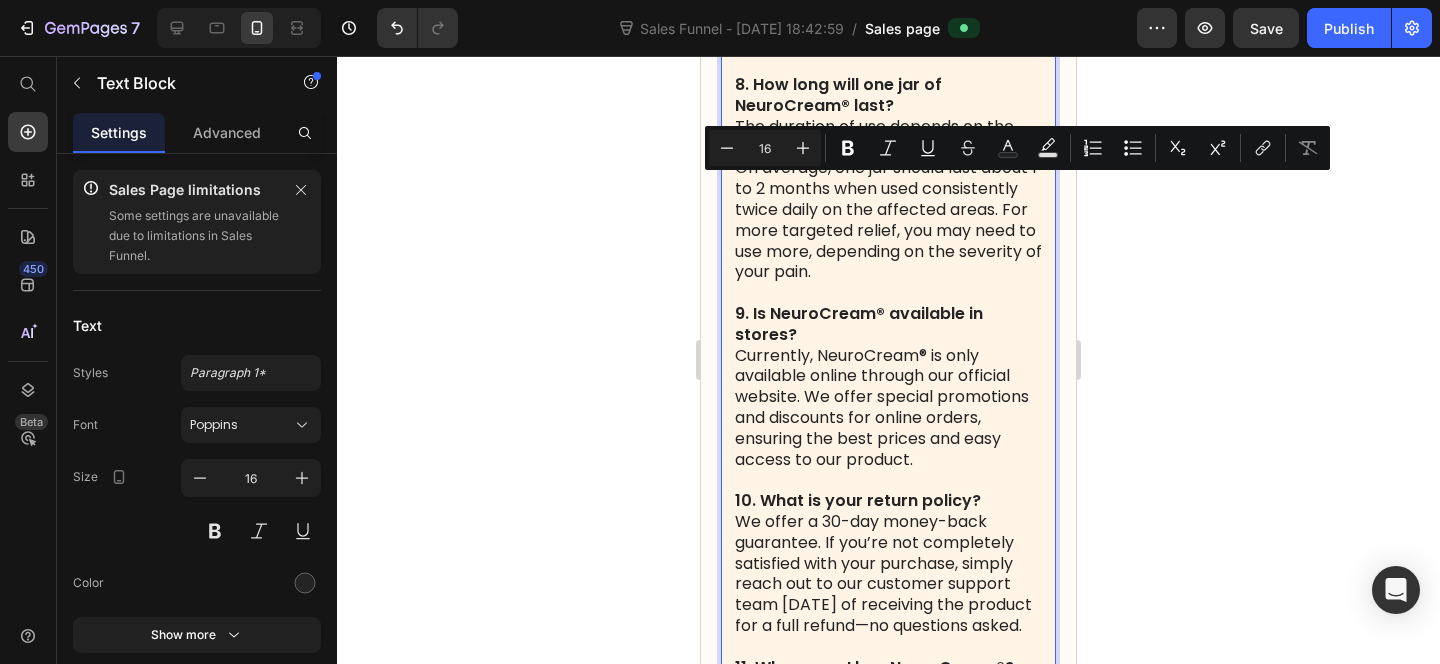 scroll, scrollTop: 19149, scrollLeft: 0, axis: vertical 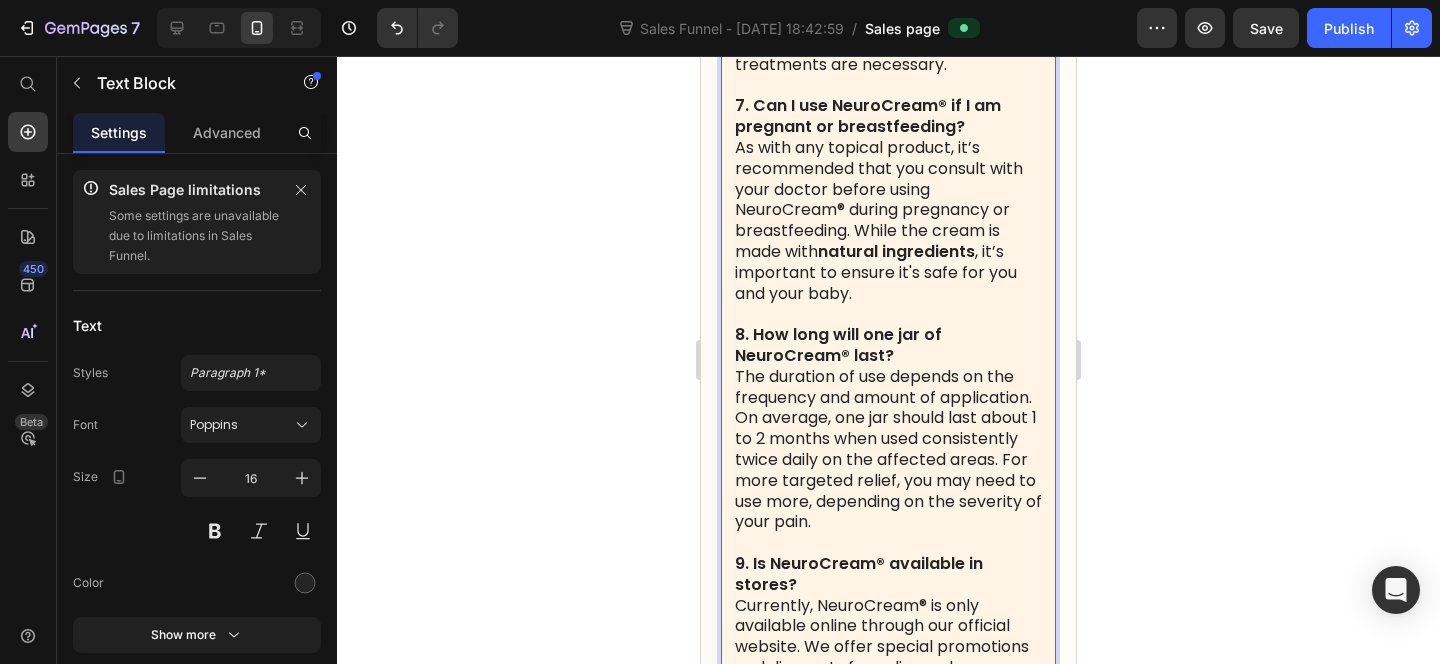 click on "As with any topical product, it’s recommended that you consult with your doctor before using NeuroCream® during pregnancy or breastfeeding. While the cream is made with  natural ingredients , it’s important to ensure it's safe for you and your baby." at bounding box center (888, 221) 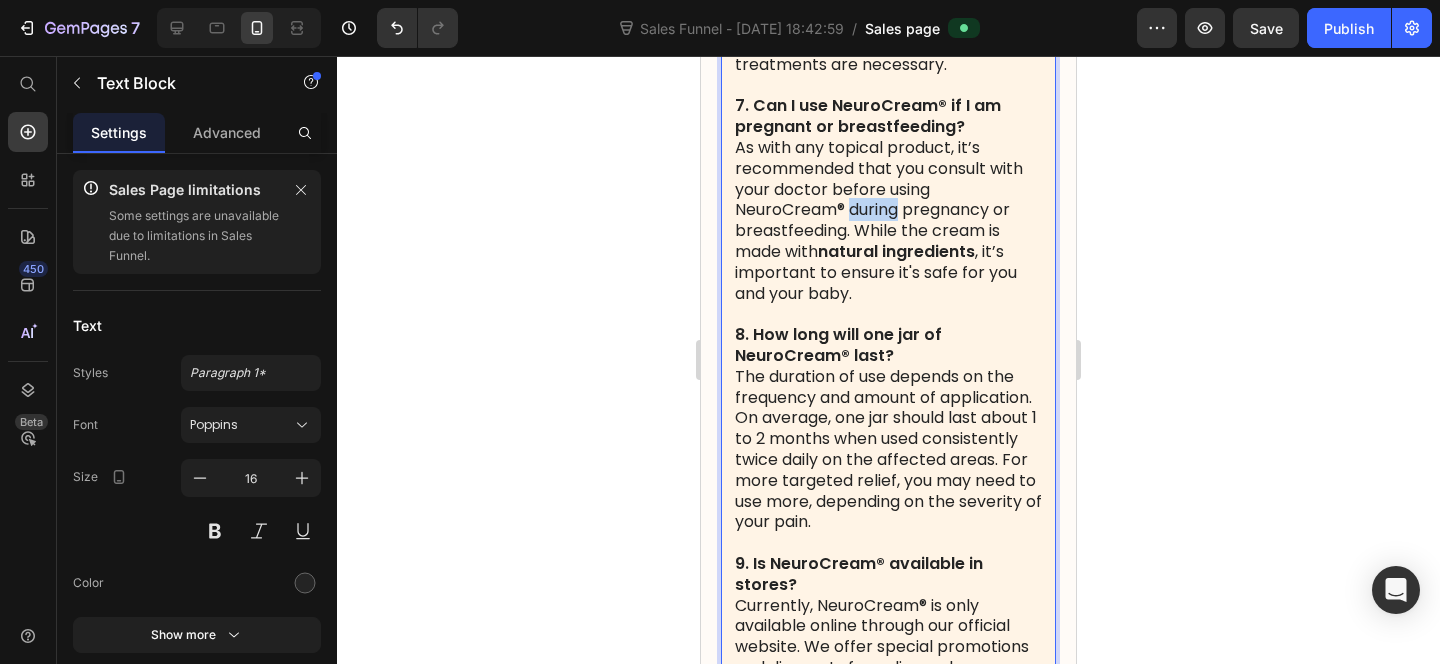 click on "As with any topical product, it’s recommended that you consult with your doctor before using NeuroCream® during pregnancy or breastfeeding. While the cream is made with  natural ingredients , it’s important to ensure it's safe for you and your baby." at bounding box center (888, 221) 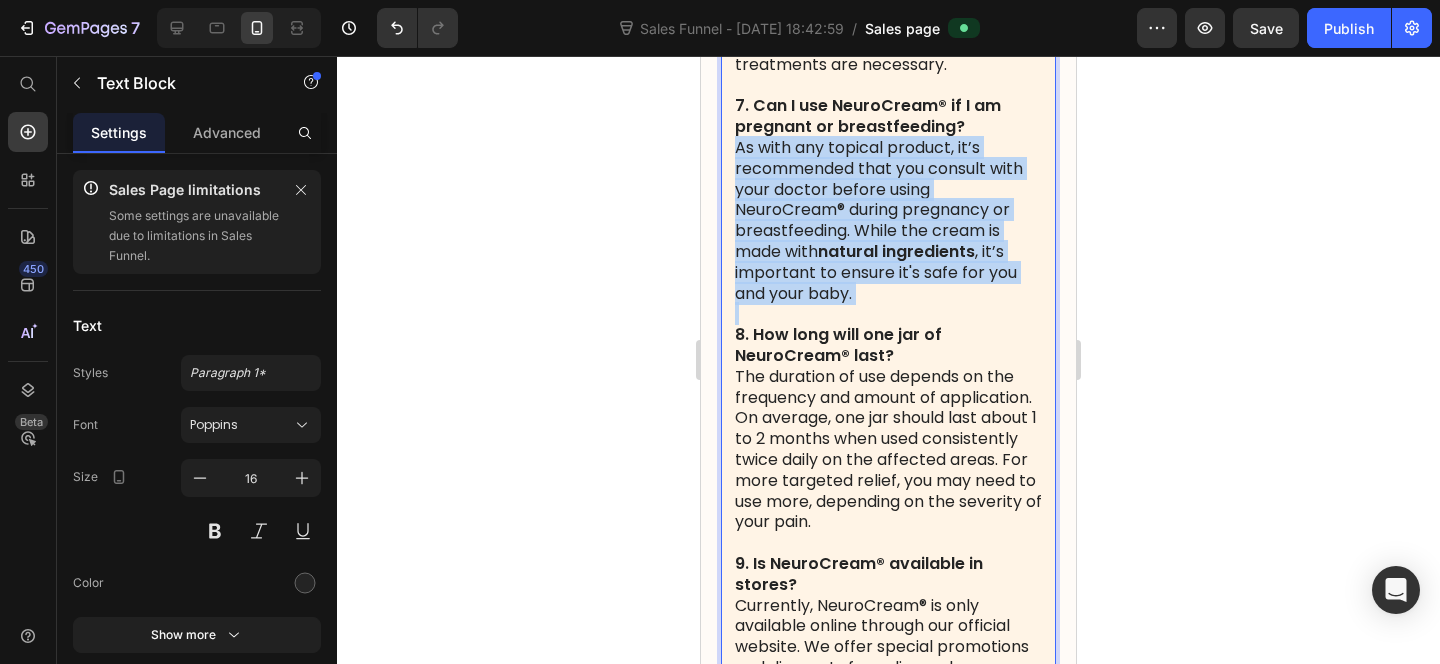 click on "As with any topical product, it’s recommended that you consult with your doctor before using NeuroCream® during pregnancy or breastfeeding. While the cream is made with  natural ingredients , it’s important to ensure it's safe for you and your baby." at bounding box center [888, 221] 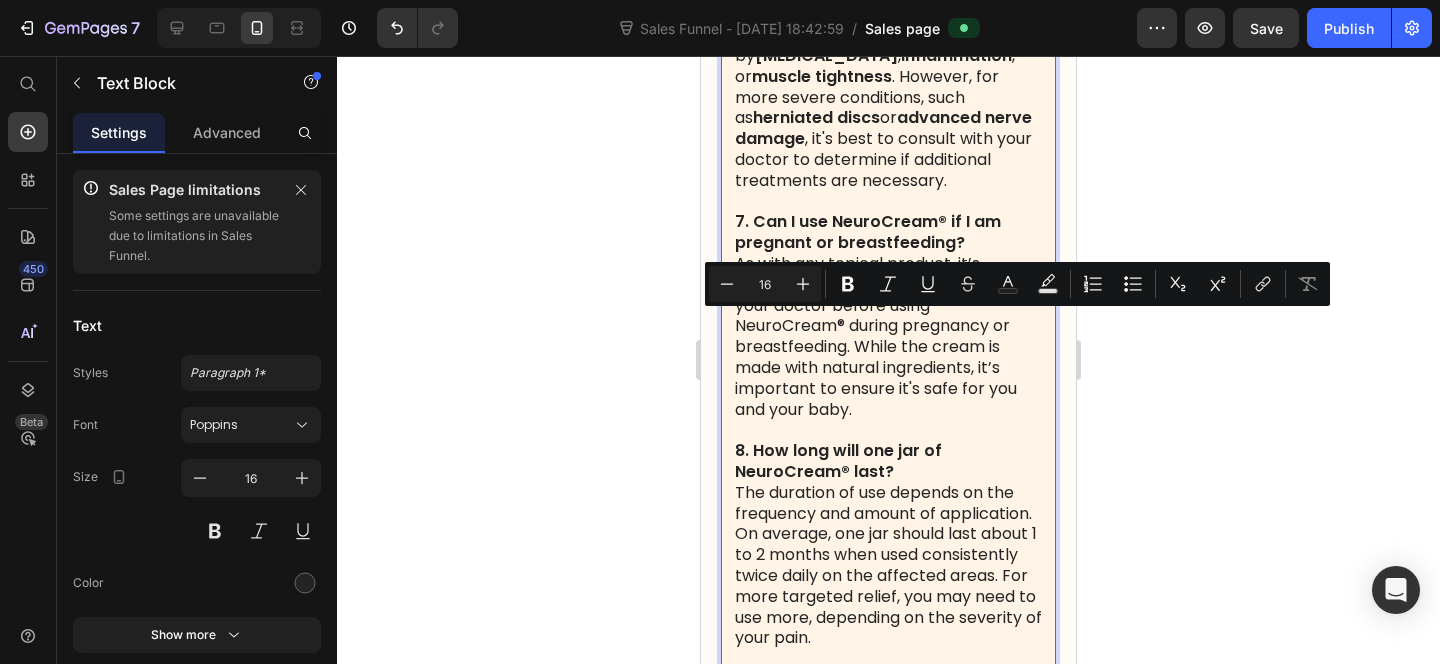 scroll, scrollTop: 18924, scrollLeft: 0, axis: vertical 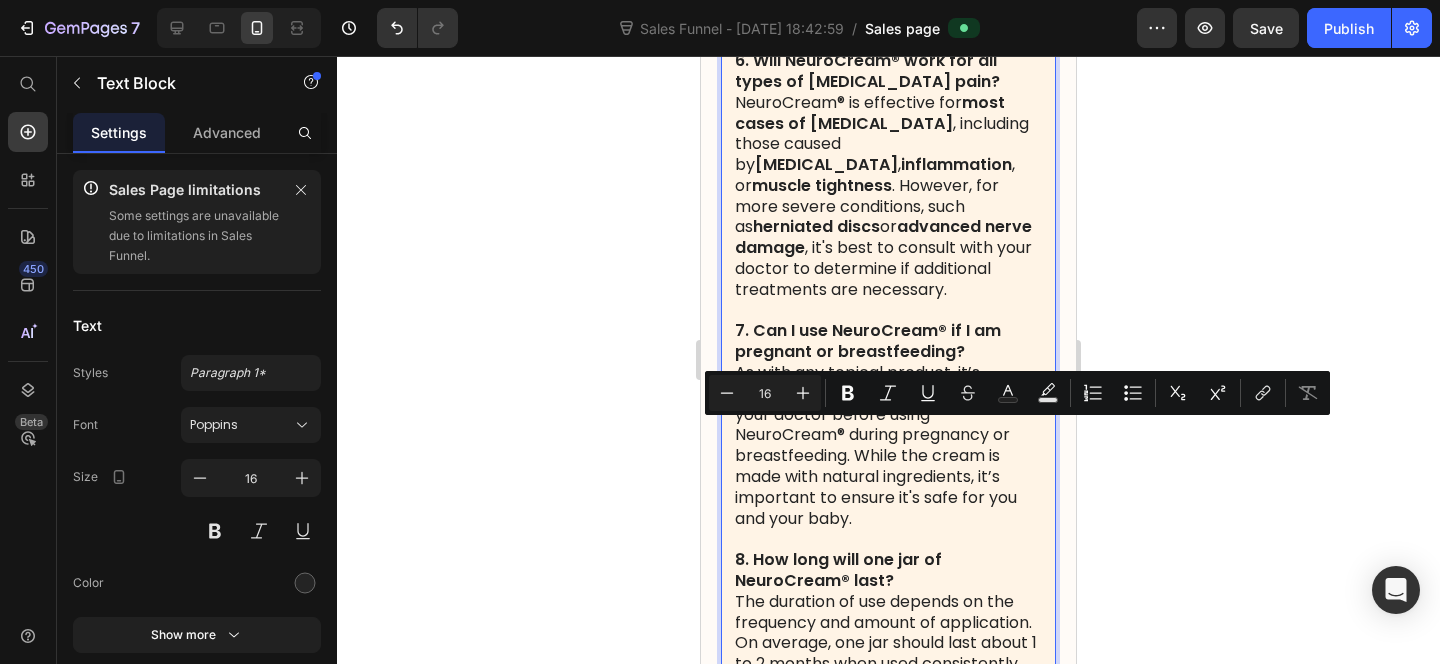 click on "NeuroCream® is effective for  most cases of sciatica , including those caused by  nerve compression ,  inflammation , or  muscle tightness . However, for more severe conditions, such as  herniated discs  or  advanced nerve damage , it's best to consult with your doctor to determine if additional treatments are necessary." at bounding box center (888, 197) 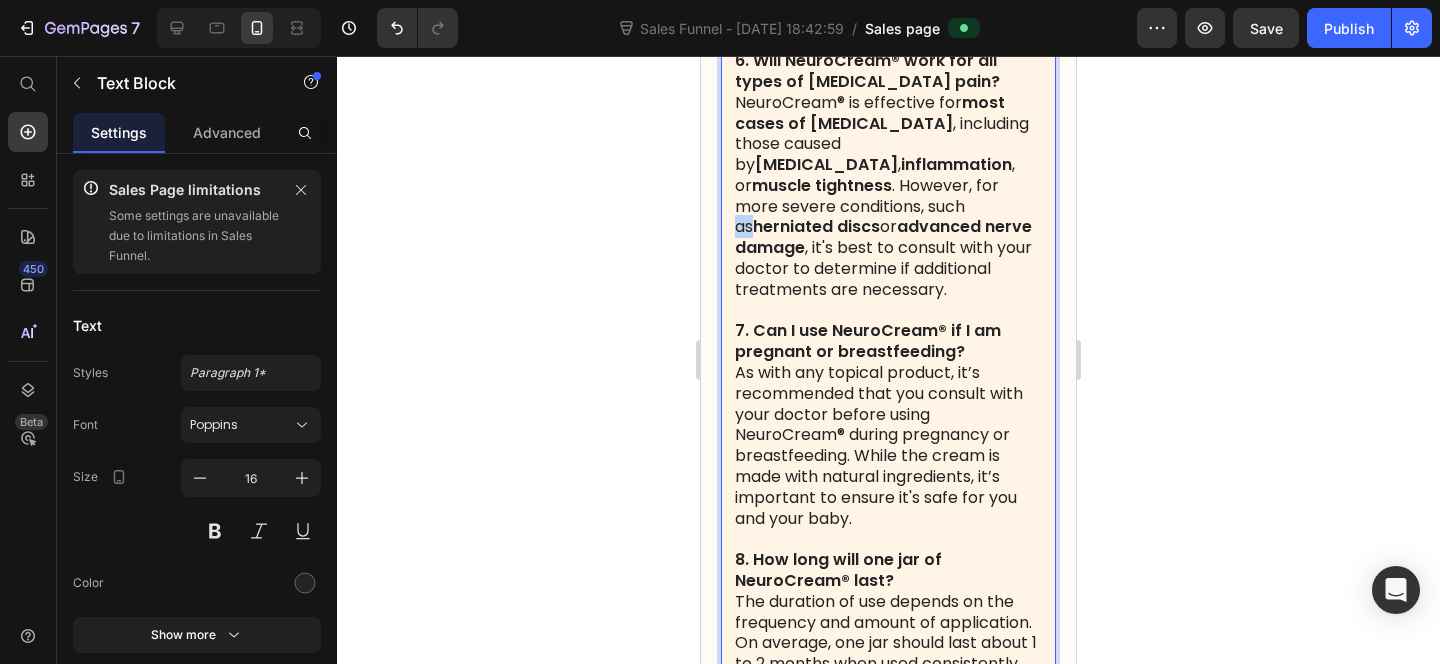click on "NeuroCream® is effective for  most cases of sciatica , including those caused by  nerve compression ,  inflammation , or  muscle tightness . However, for more severe conditions, such as  herniated discs  or  advanced nerve damage , it's best to consult with your doctor to determine if additional treatments are necessary." at bounding box center [888, 197] 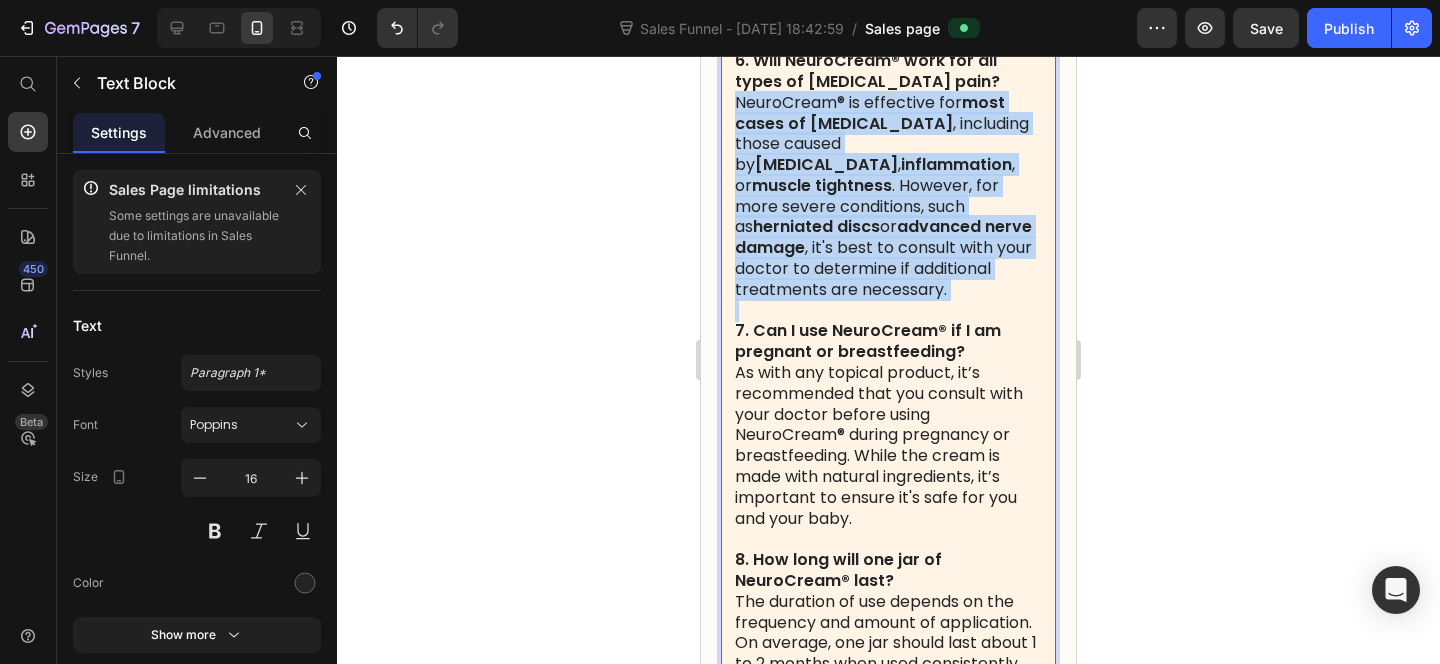 click on "NeuroCream® is effective for  most cases of sciatica , including those caused by  nerve compression ,  inflammation , or  muscle tightness . However, for more severe conditions, such as  herniated discs  or  advanced nerve damage , it's best to consult with your doctor to determine if additional treatments are necessary." at bounding box center [888, 197] 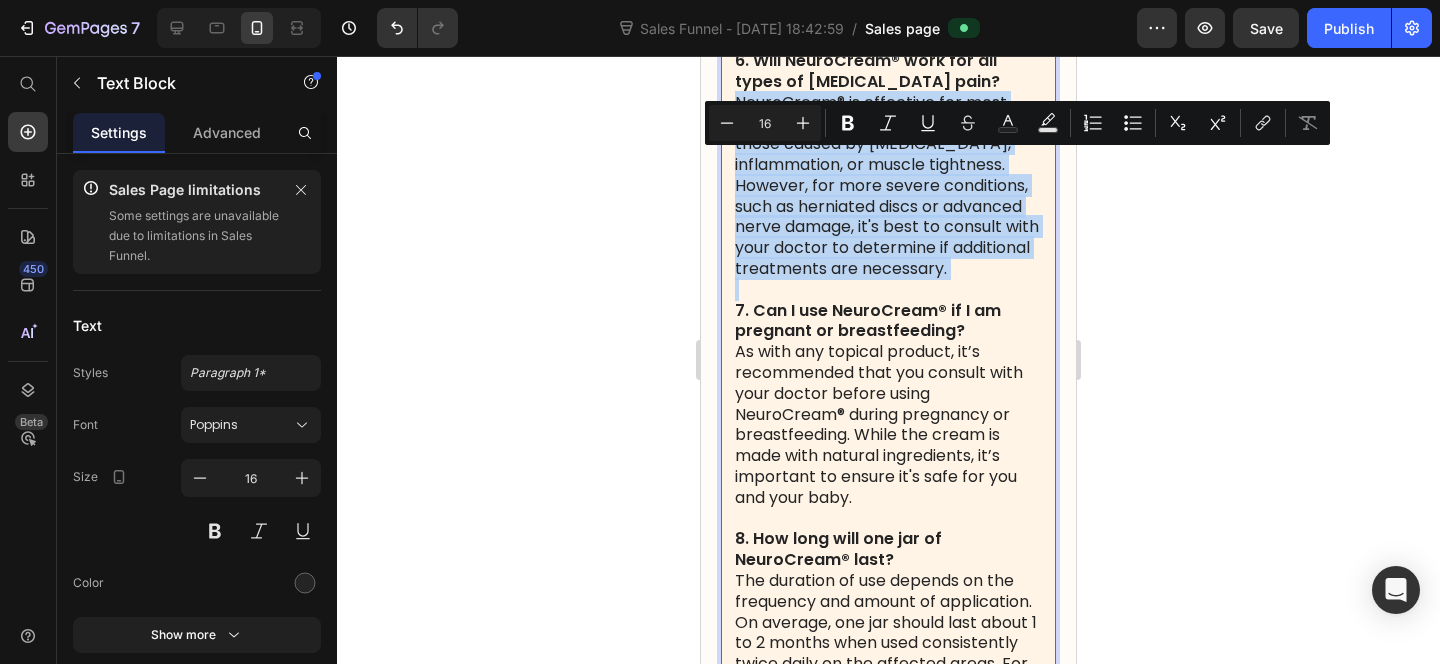 scroll, scrollTop: 18696, scrollLeft: 0, axis: vertical 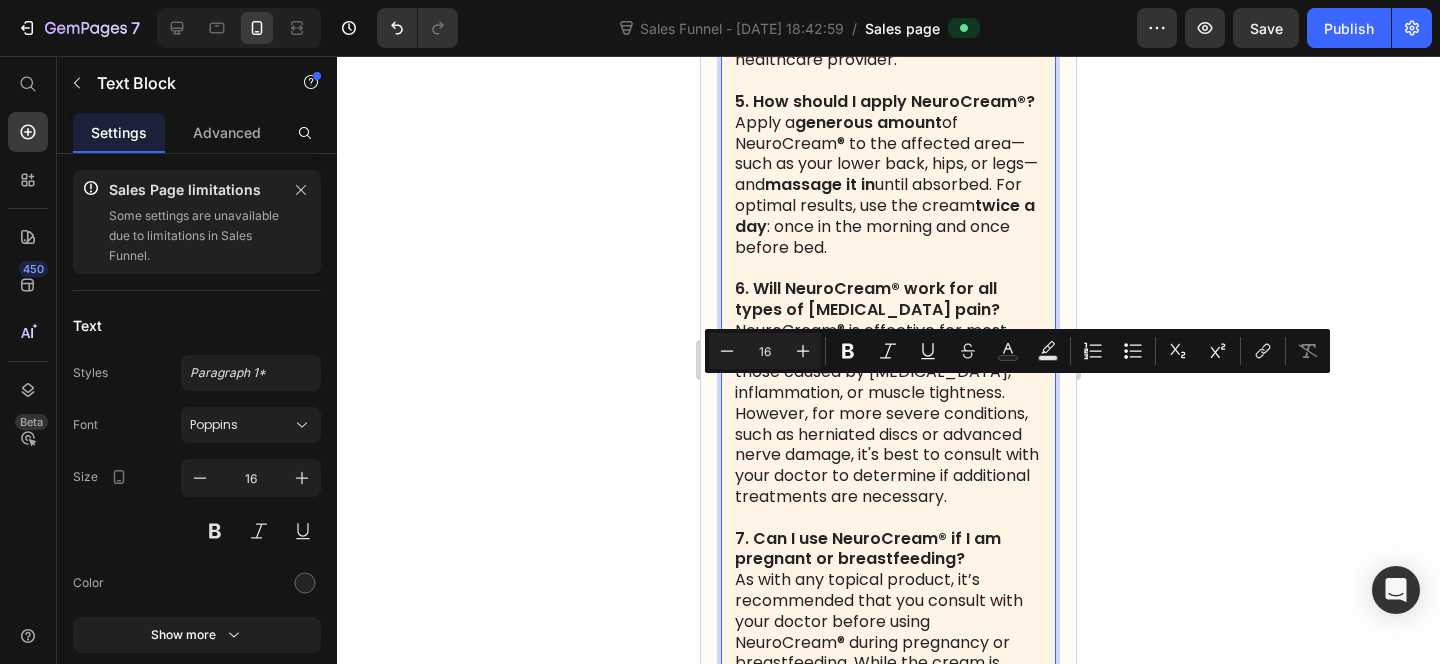 click on "massage it in" at bounding box center [820, 184] 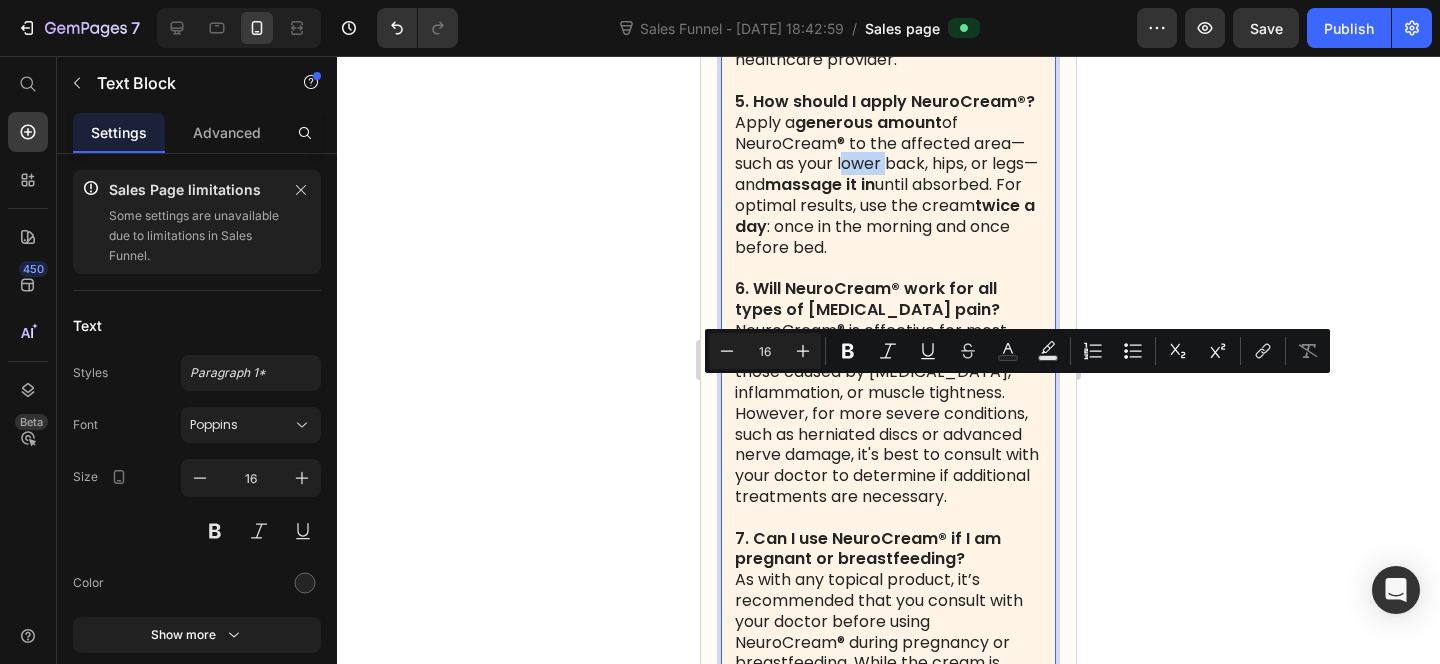 click on "massage it in" at bounding box center [820, 184] 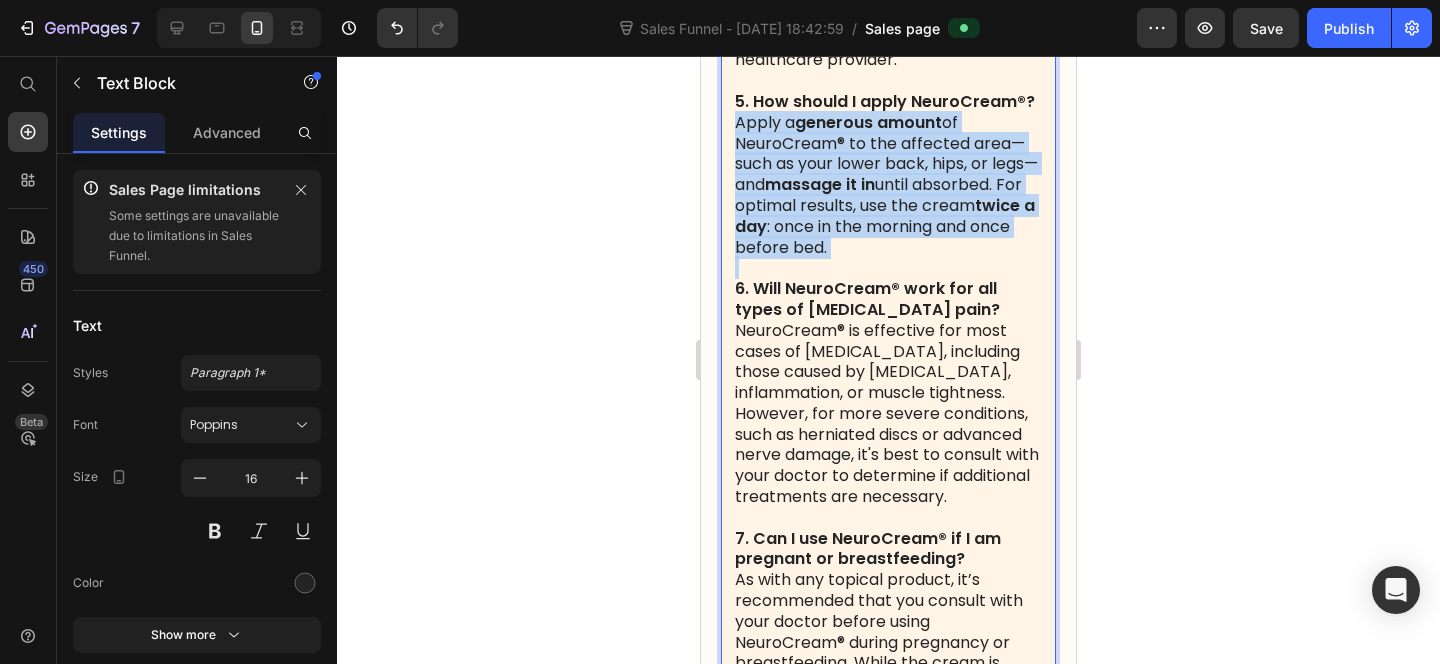 click on "massage it in" at bounding box center [820, 184] 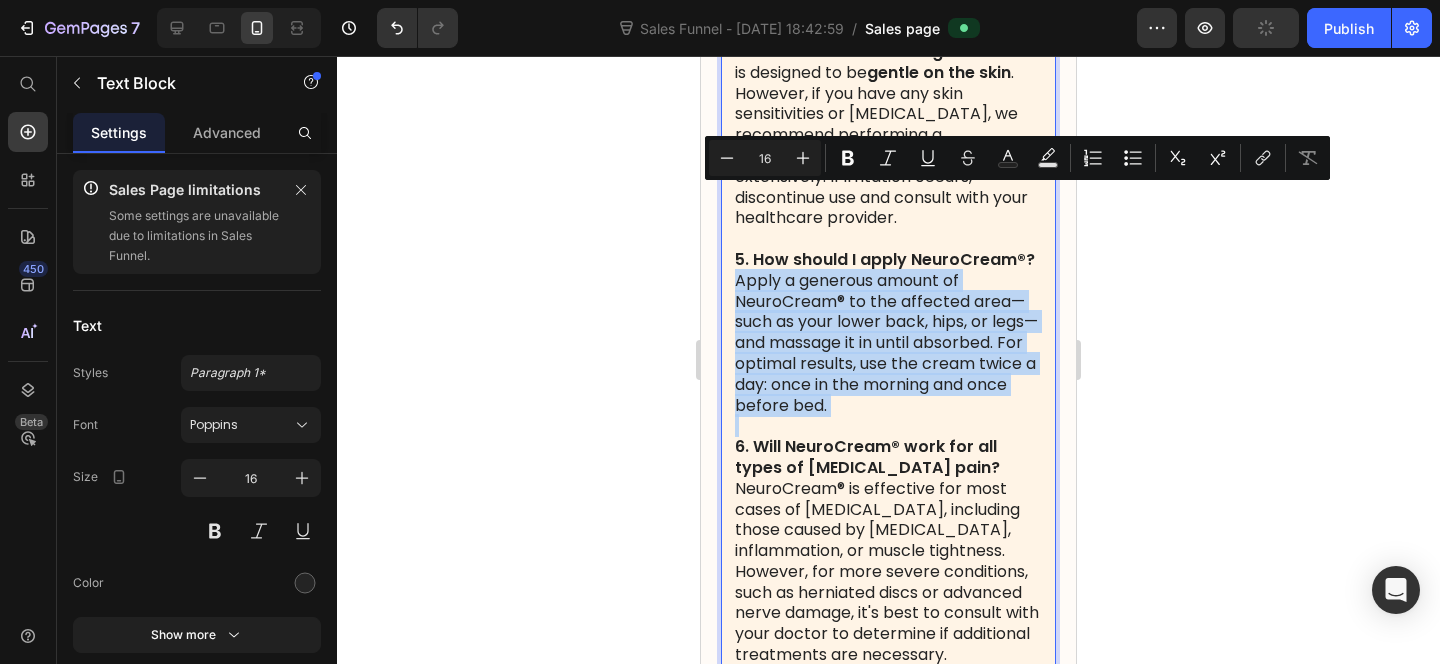 scroll, scrollTop: 18429, scrollLeft: 0, axis: vertical 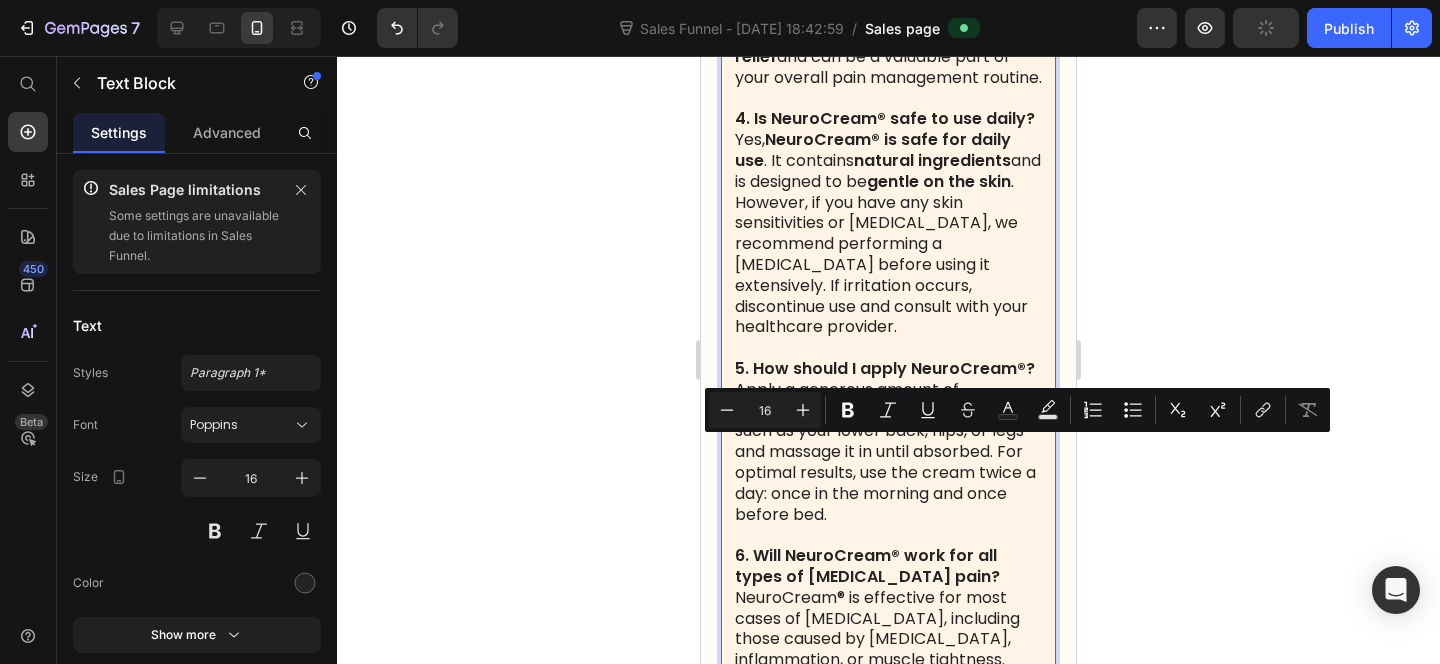 click on "Yes,  NeuroCream® is safe for daily use . It contains  natural ingredients  and is designed to be  gentle on the skin . However, if you have any skin sensitivities or allergies, we recommend performing a patch test before using it extensively. If irritation occurs, discontinue use and consult with your healthcare provider." at bounding box center [888, 234] 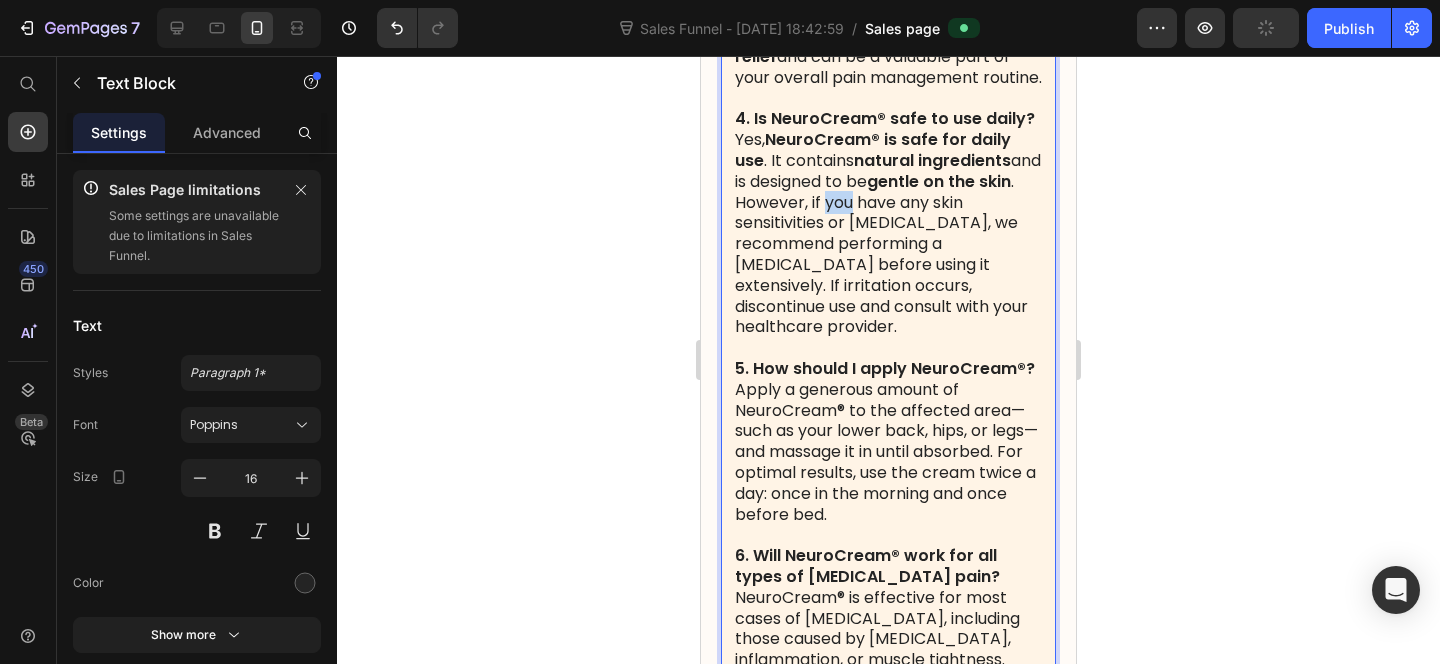 click on "Yes,  NeuroCream® is safe for daily use . It contains  natural ingredients  and is designed to be  gentle on the skin . However, if you have any skin sensitivities or allergies, we recommend performing a patch test before using it extensively. If irritation occurs, discontinue use and consult with your healthcare provider." at bounding box center (888, 234) 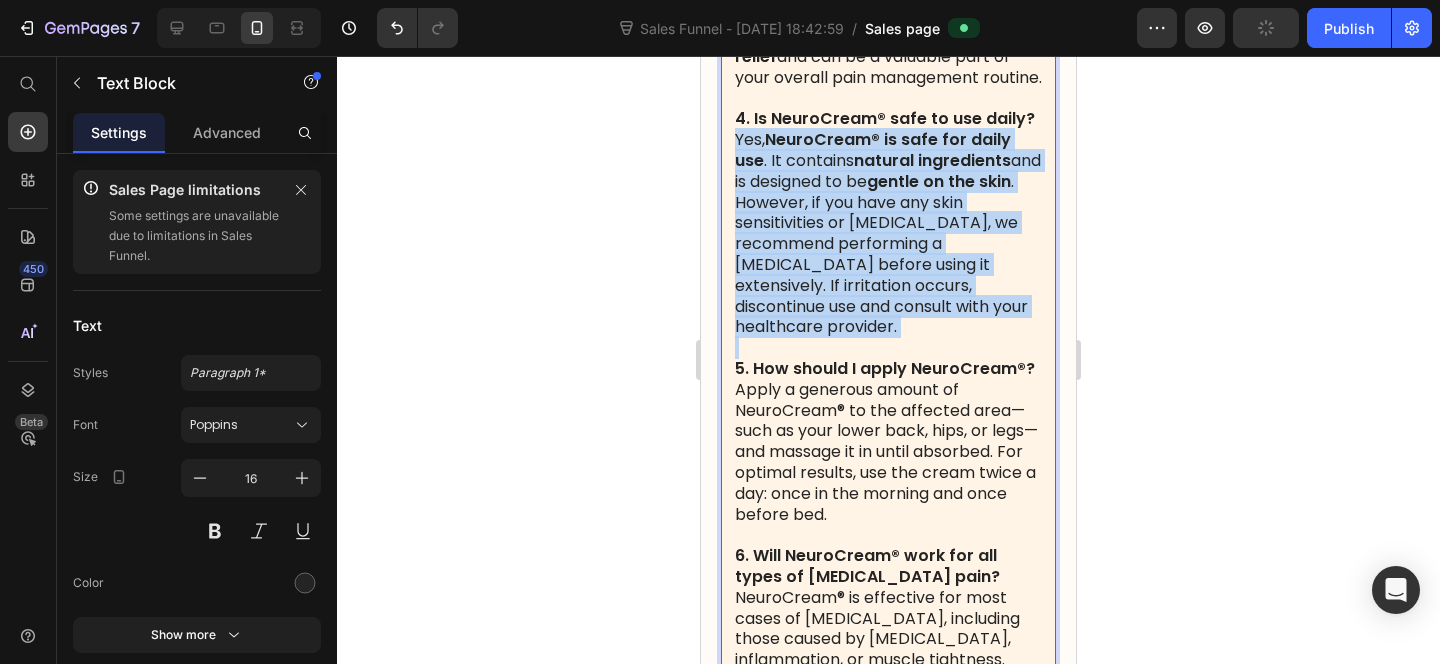 click on "Yes,  NeuroCream® is safe for daily use . It contains  natural ingredients  and is designed to be  gentle on the skin . However, if you have any skin sensitivities or allergies, we recommend performing a patch test before using it extensively. If irritation occurs, discontinue use and consult with your healthcare provider." at bounding box center [888, 234] 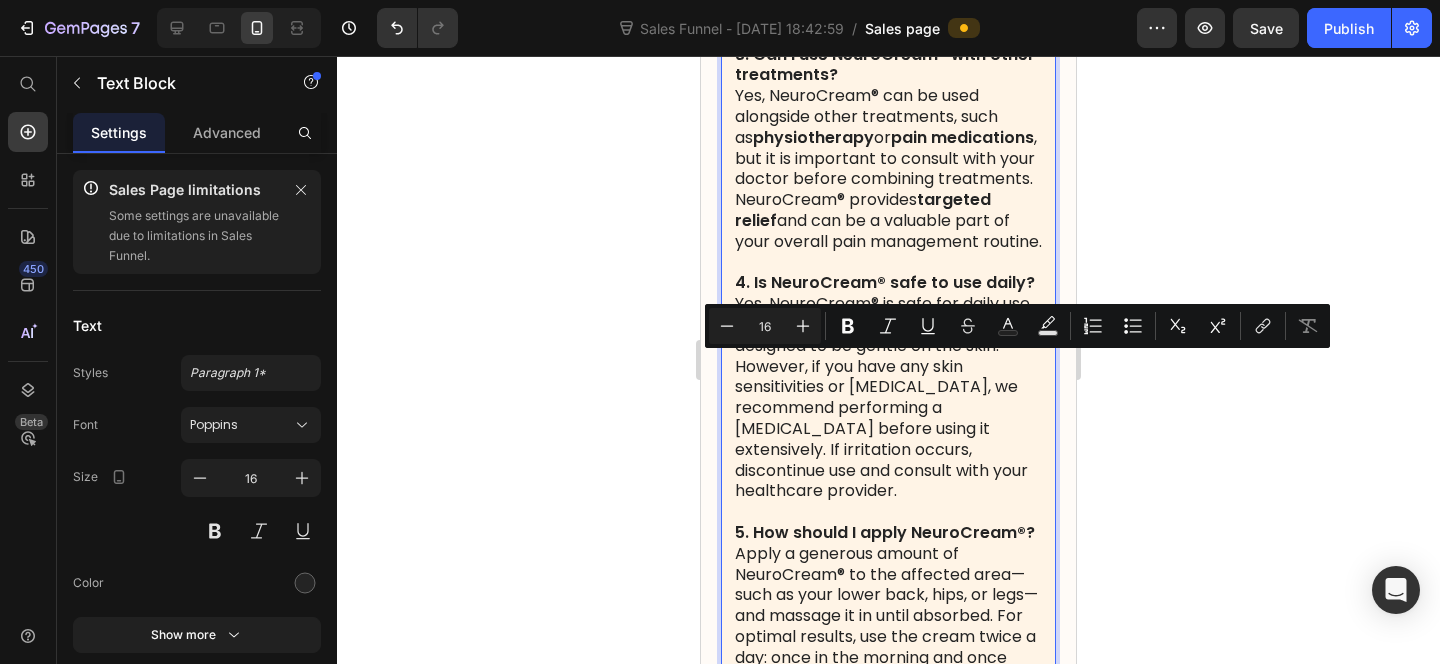 scroll, scrollTop: 18220, scrollLeft: 0, axis: vertical 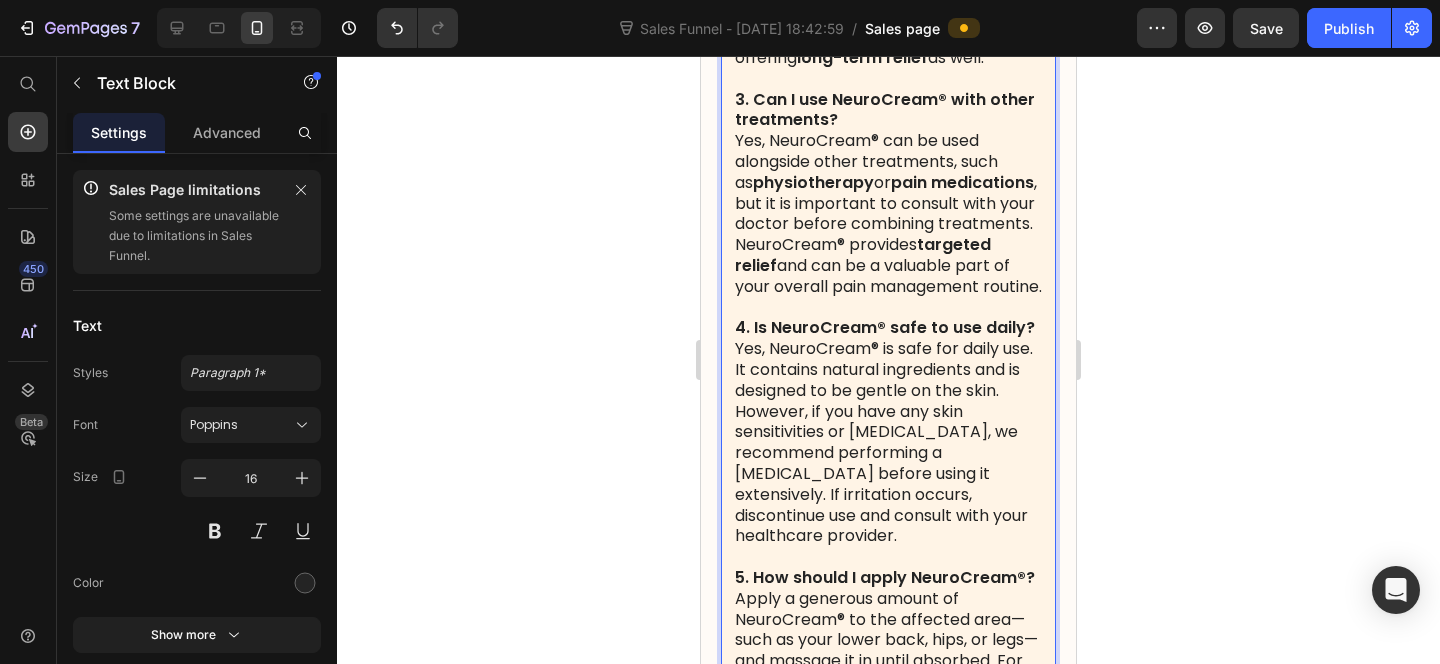 click on "targeted relief" at bounding box center [863, 255] 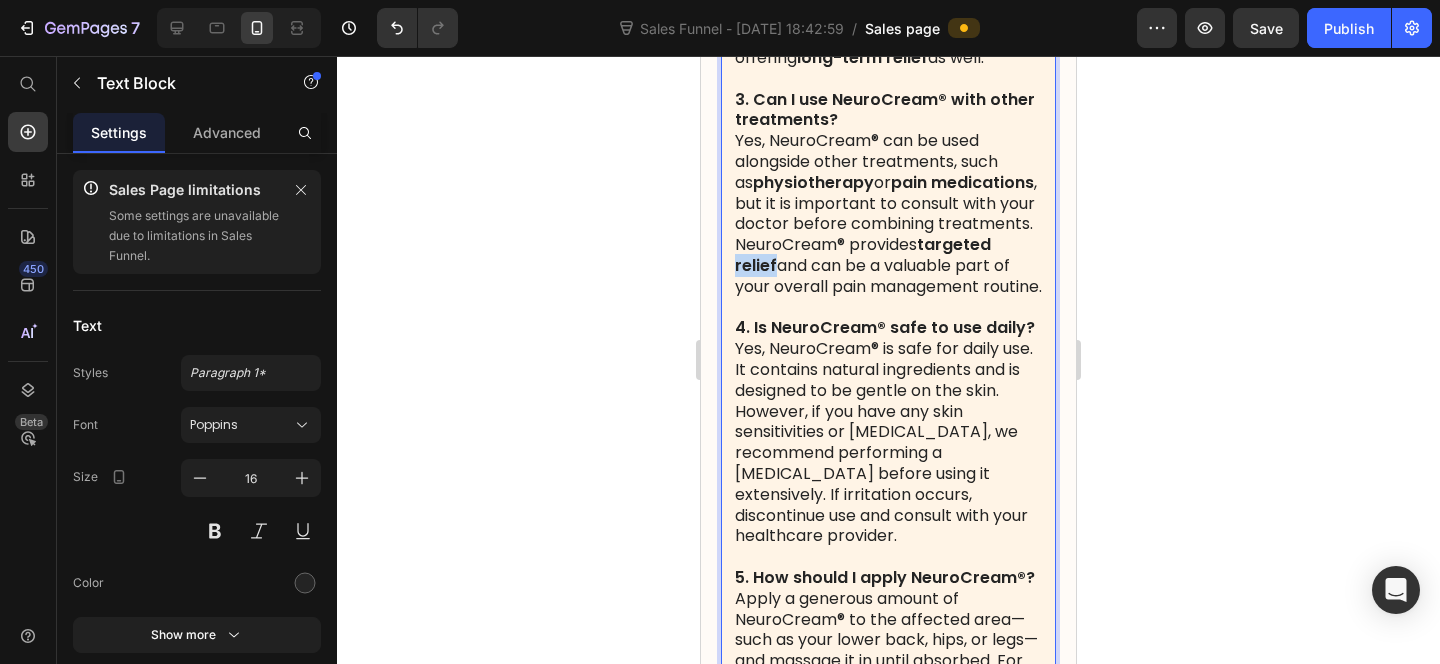 click on "targeted relief" at bounding box center (863, 255) 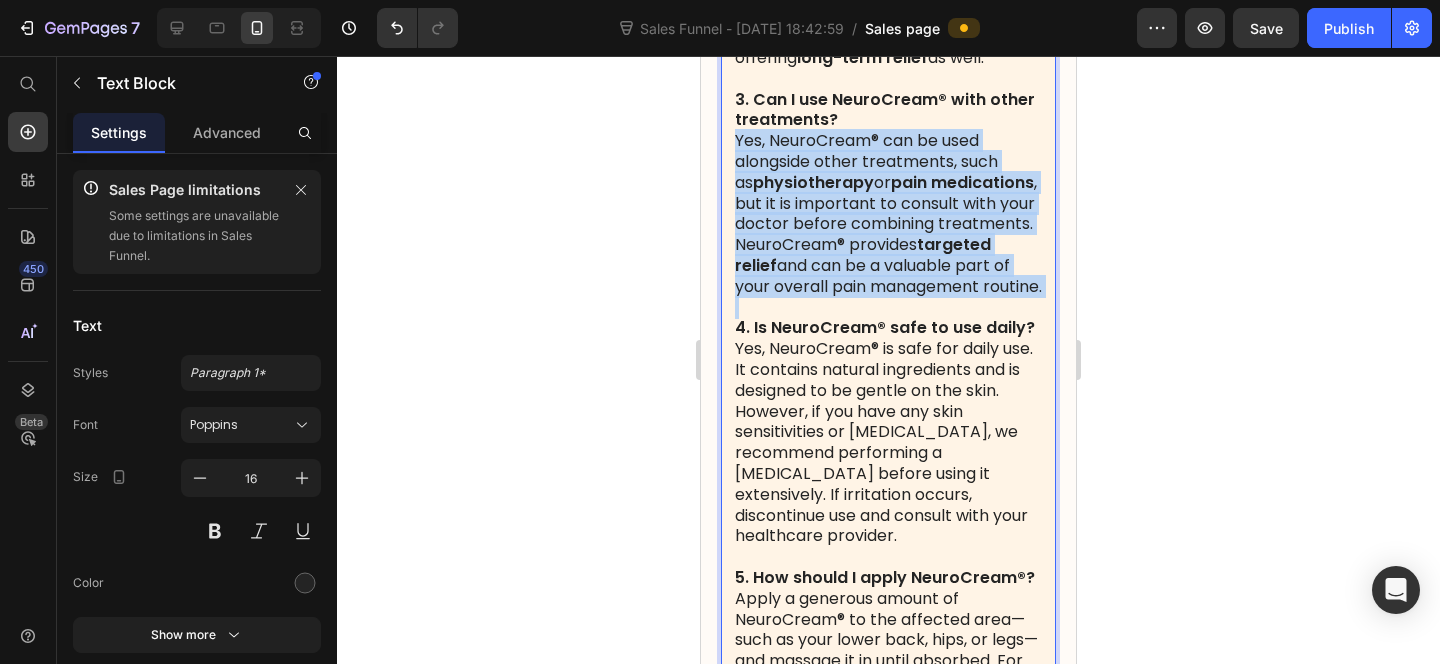 click on "targeted relief" at bounding box center [863, 255] 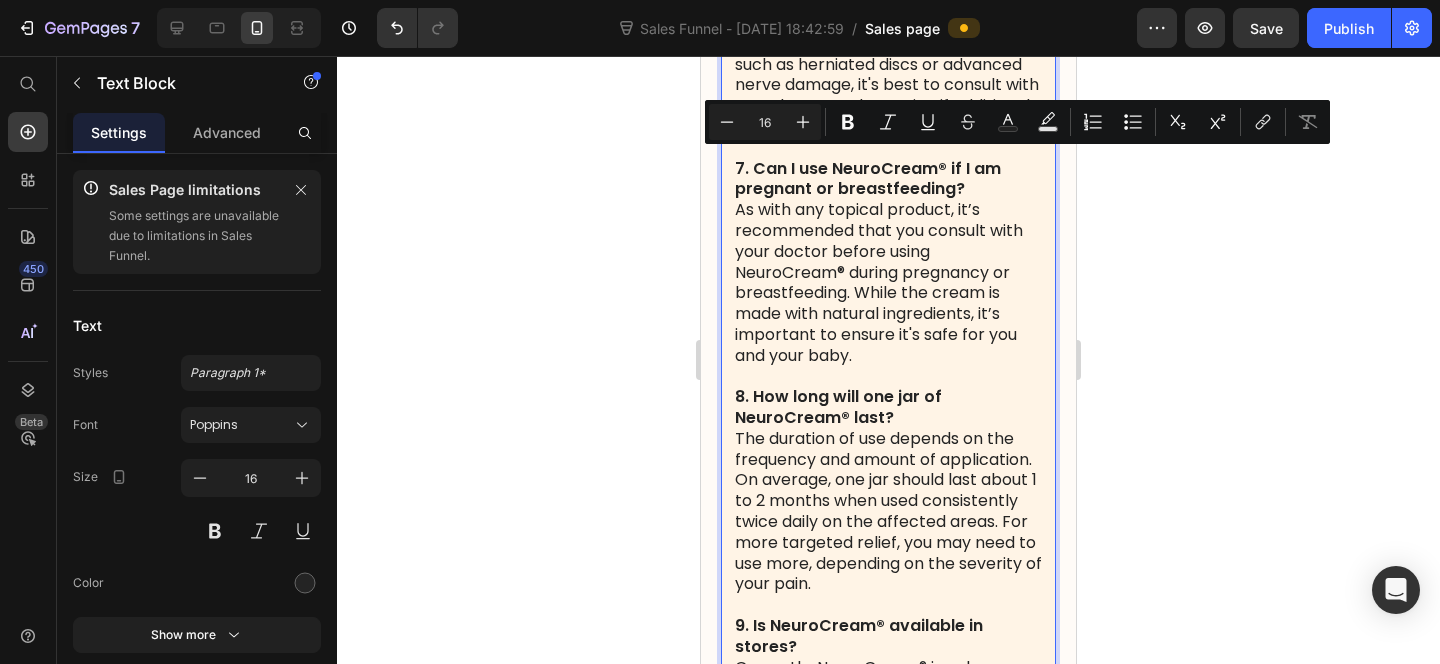 scroll, scrollTop: 17327, scrollLeft: 0, axis: vertical 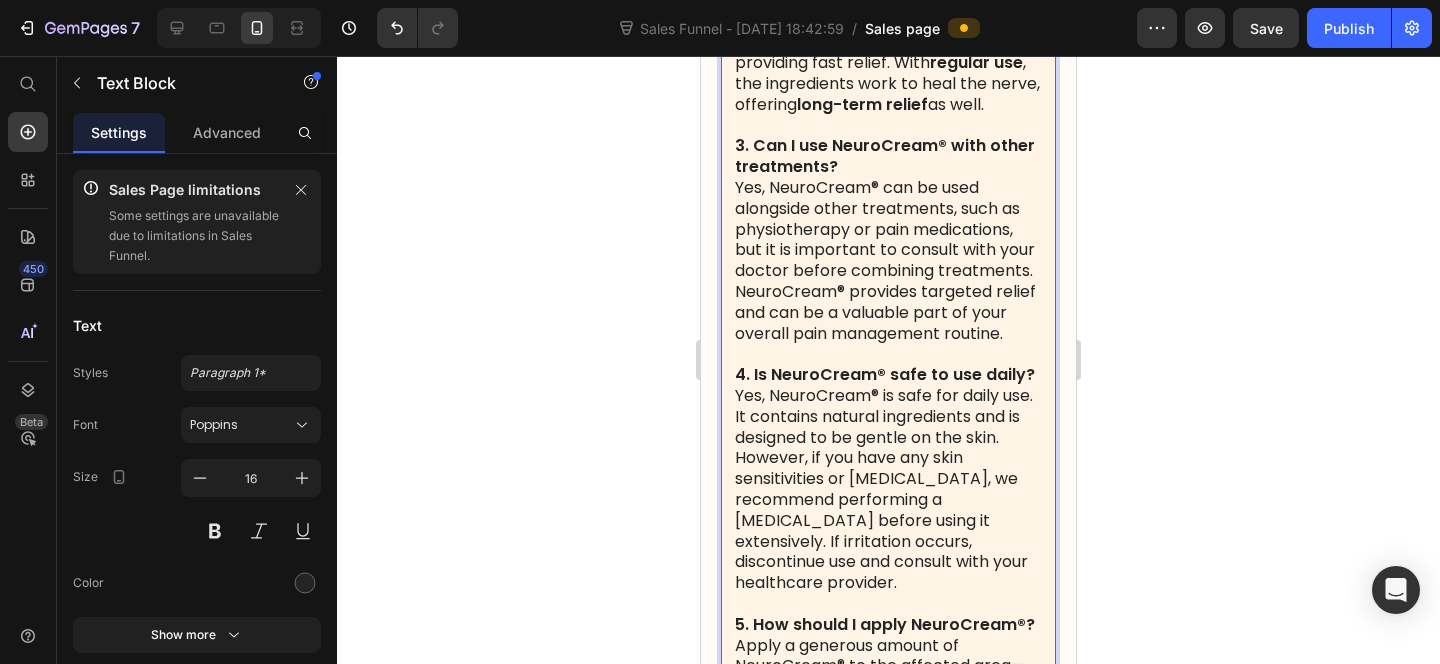 click on "Most users report  immediate relief  within minutes of applying NeuroCream®. The cream’s warming sensation  blocks pain signals  and  soothes inflammation , providing fast relief. With  regular use , the ingredients work to heal the nerve, offering  long-term relief  as well." at bounding box center (888, 32) 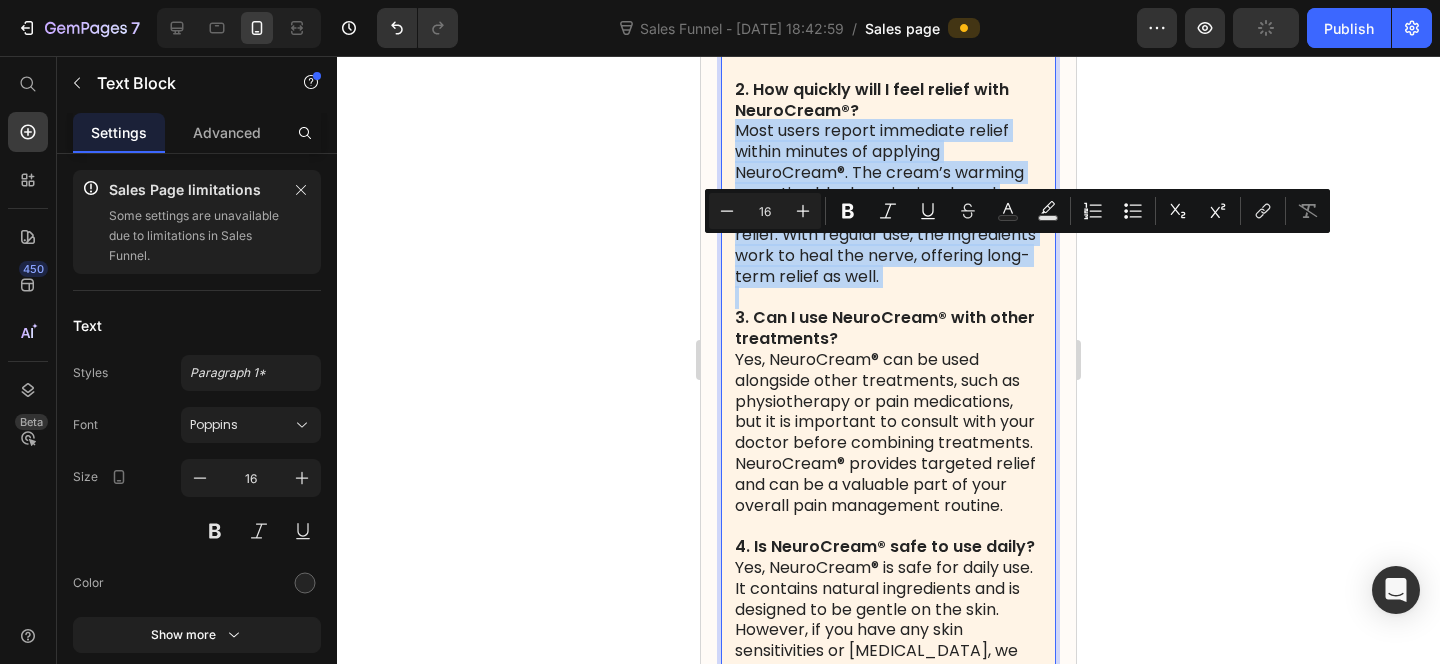 scroll, scrollTop: 17027, scrollLeft: 0, axis: vertical 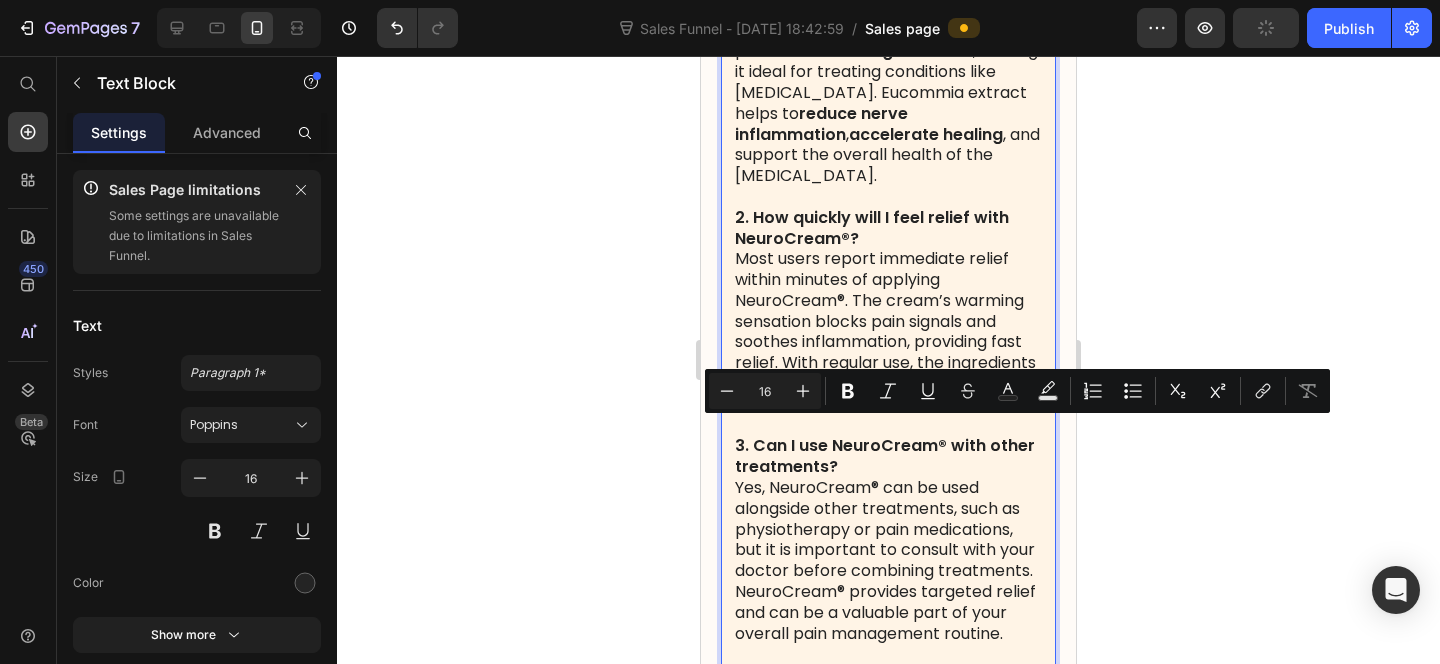 click on "Eucommia extract  comes from the  Eucommia tree  and has been used in traditional medicine for centuries. Recent studies have shown that it has  anti-inflammatory properties  and promotes  nerve regeneration , making it ideal for treating conditions like sciatica. Eucommia extract helps to  reduce nerve inflammation ,  accelerate healing , and support the overall health of the sciatic nerve." at bounding box center [888, 62] 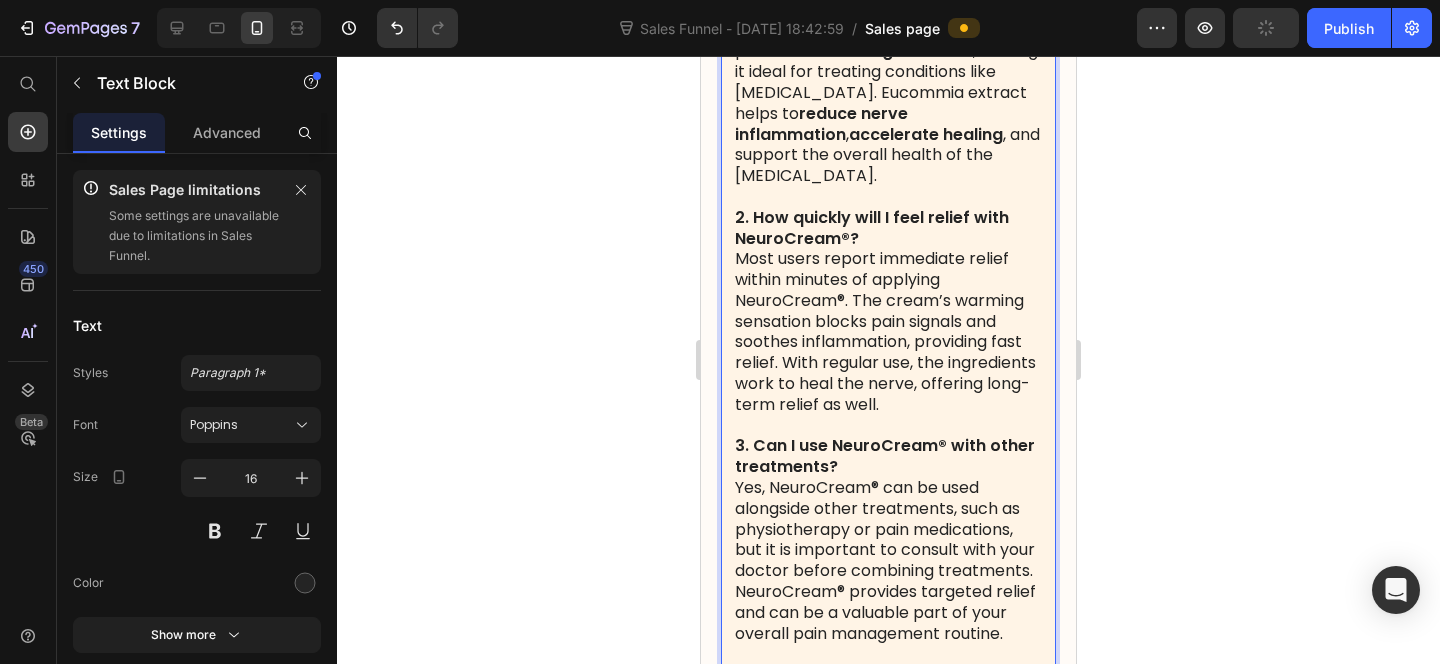 click on "Eucommia extract  comes from the  Eucommia tree  and has been used in traditional medicine for centuries. Recent studies have shown that it has  anti-inflammatory properties  and promotes  nerve regeneration , making it ideal for treating conditions like sciatica. Eucommia extract helps to  reduce nerve inflammation ,  accelerate healing , and support the overall health of the sciatic nerve." at bounding box center [888, 62] 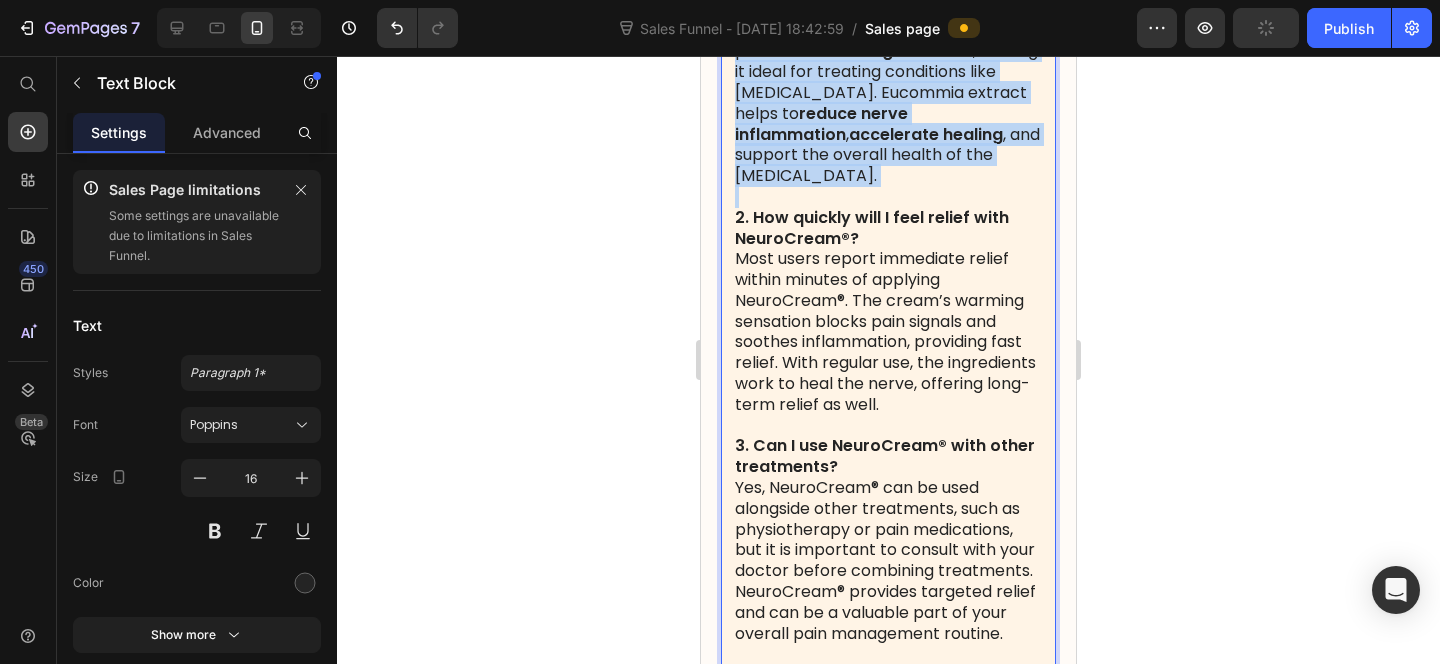 click on "Eucommia extract  comes from the  Eucommia tree  and has been used in traditional medicine for centuries. Recent studies have shown that it has  anti-inflammatory properties  and promotes  nerve regeneration , making it ideal for treating conditions like sciatica. Eucommia extract helps to  reduce nerve inflammation ,  accelerate healing , and support the overall health of the sciatic nerve." at bounding box center (888, 62) 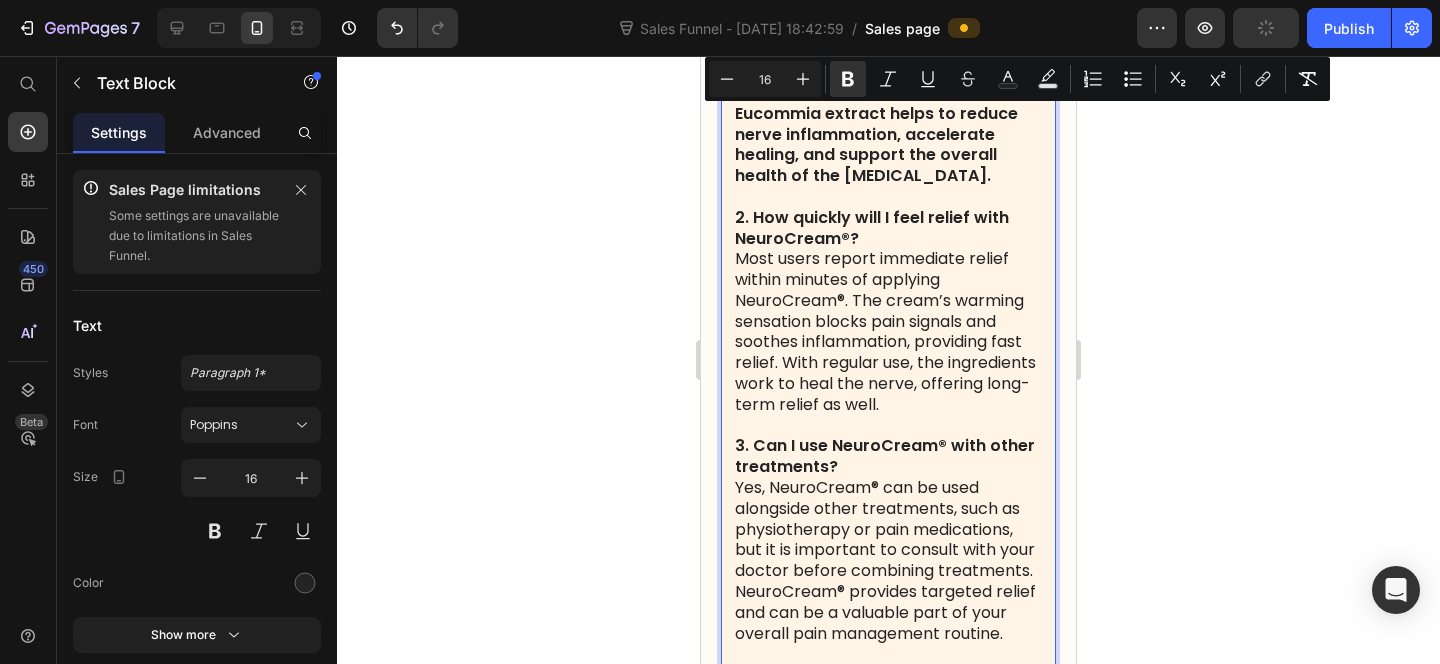 click 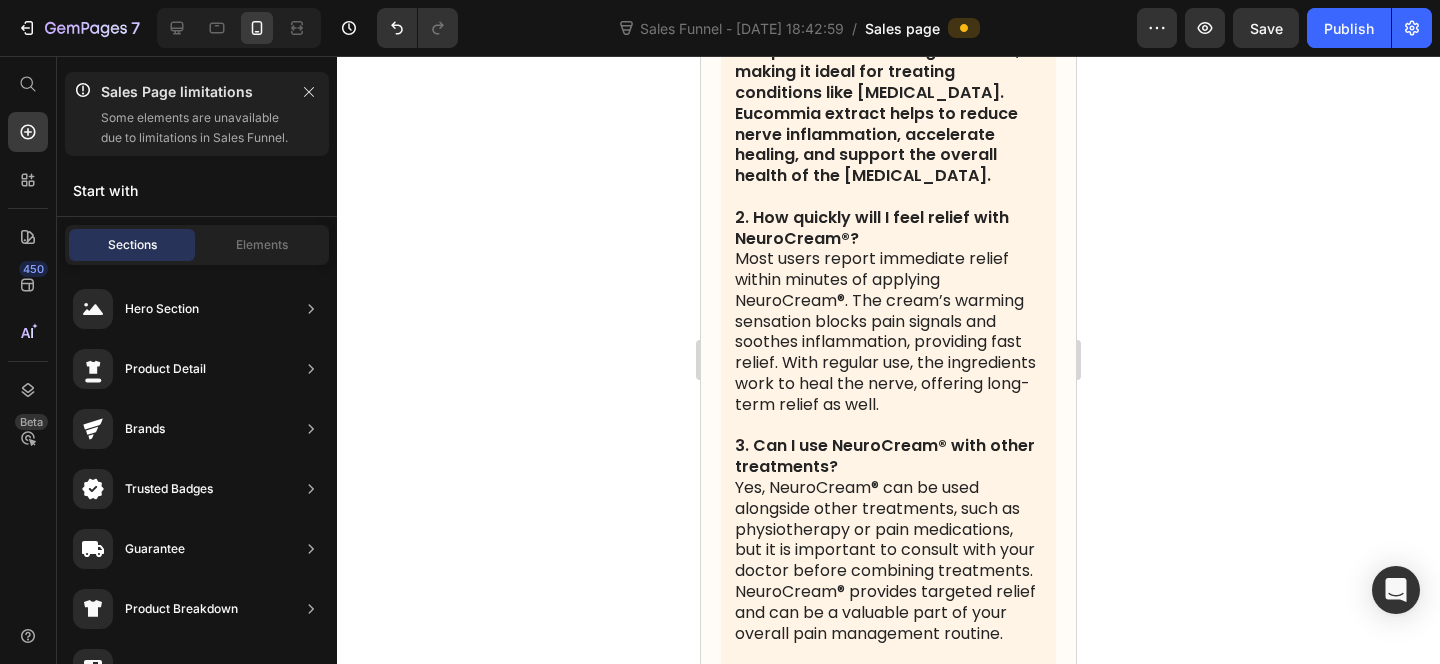 click on "Eucommia extract comes from the Eucommia tree and has been used in traditional medicine for centuries. Recent studies have shown that it has anti-inflammatory properties and promotes nerve regeneration, making it ideal for treating conditions like sciatica. Eucommia extract helps to reduce nerve inflammation, accelerate healing, and support the overall health of the sciatic nerve." at bounding box center [885, 61] 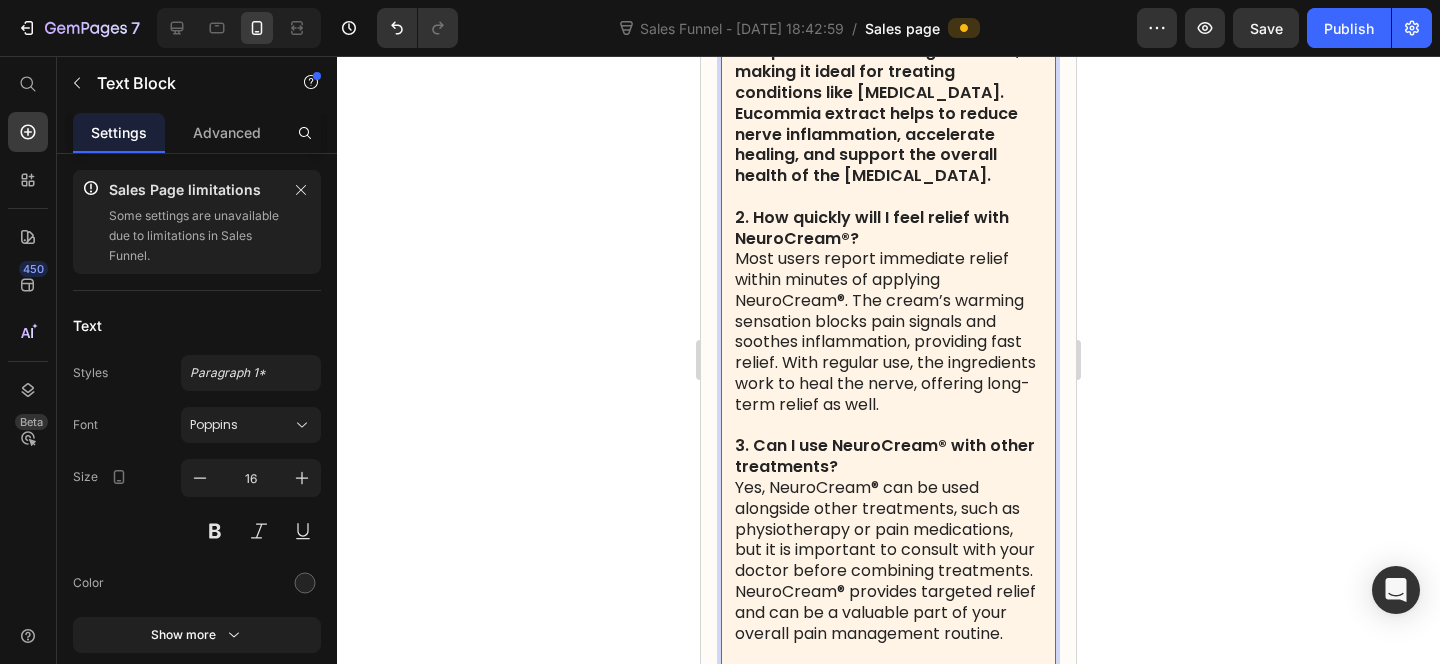click on "Eucommia extract comes from the Eucommia tree and has been used in traditional medicine for centuries. Recent studies have shown that it has anti-inflammatory properties and promotes nerve regeneration, making it ideal for treating conditions like sciatica. Eucommia extract helps to reduce nerve inflammation, accelerate healing, and support the overall health of the sciatic nerve." at bounding box center [885, 61] 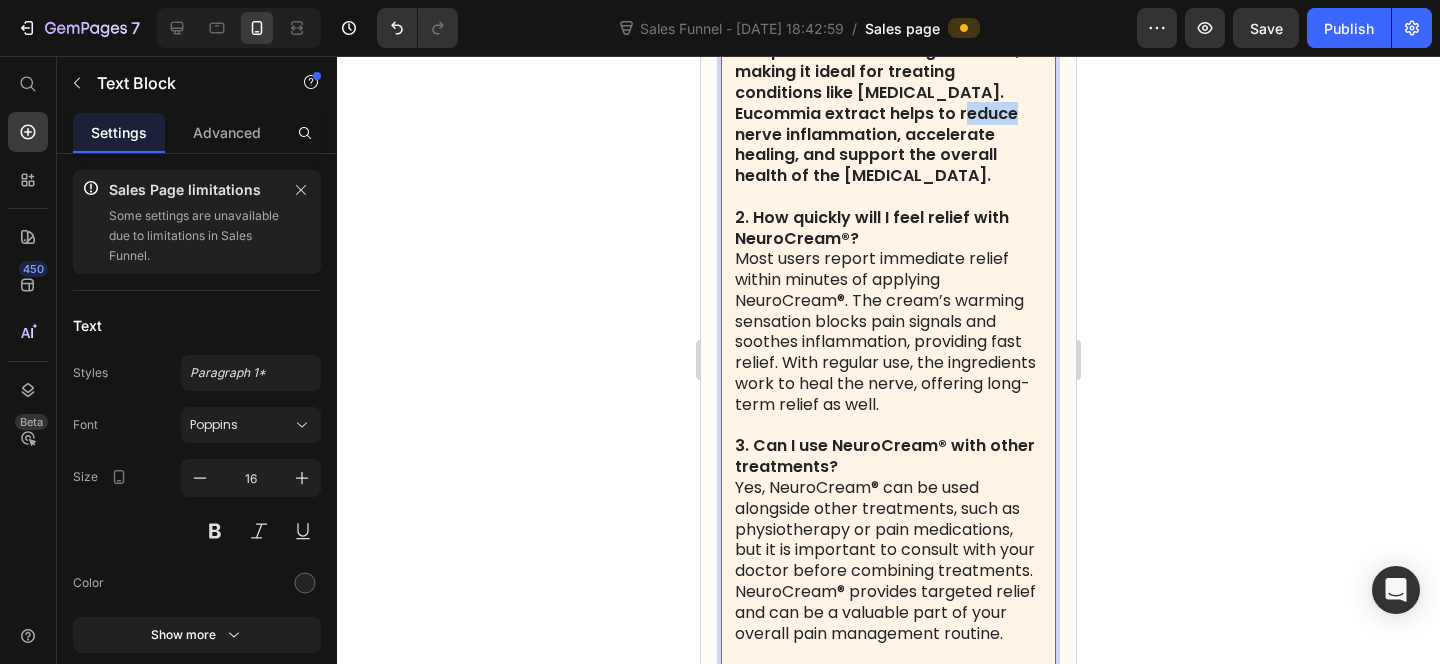click on "Eucommia extract comes from the Eucommia tree and has been used in traditional medicine for centuries. Recent studies have shown that it has anti-inflammatory properties and promotes nerve regeneration, making it ideal for treating conditions like sciatica. Eucommia extract helps to reduce nerve inflammation, accelerate healing, and support the overall health of the sciatic nerve." at bounding box center (885, 61) 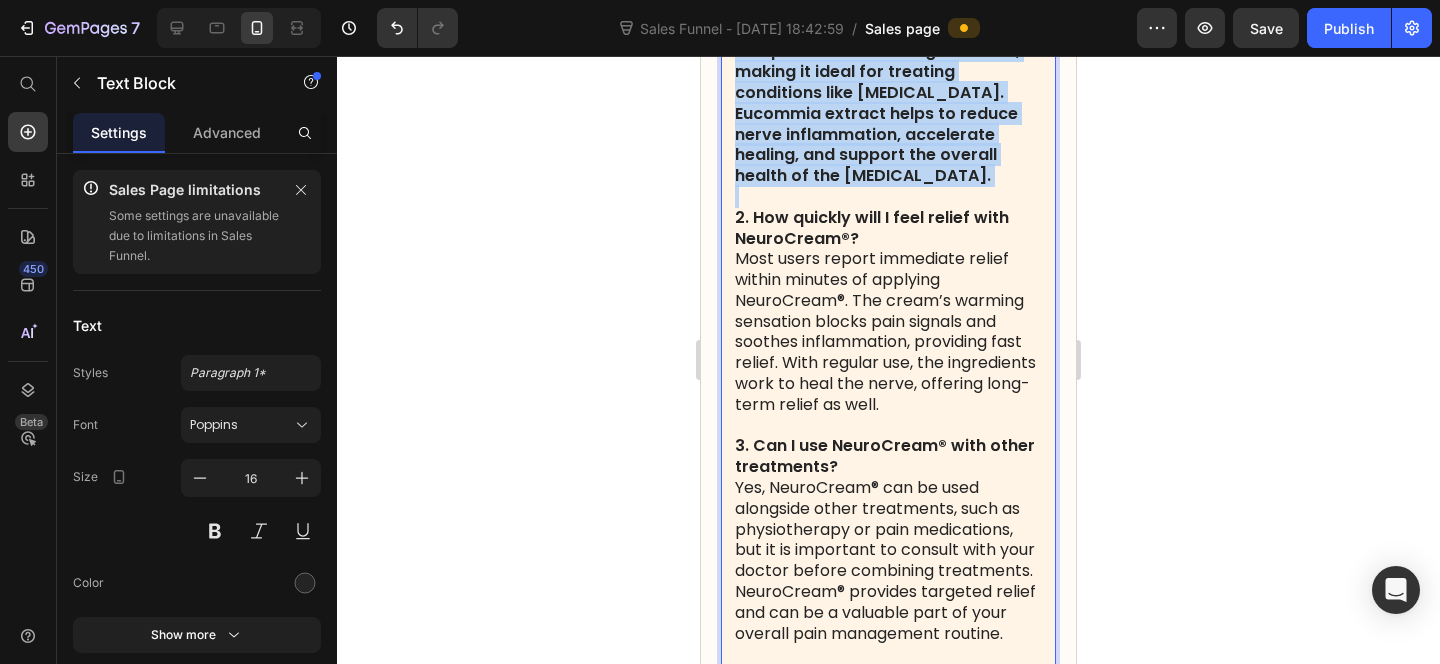 click on "Eucommia extract comes from the Eucommia tree and has been used in traditional medicine for centuries. Recent studies have shown that it has anti-inflammatory properties and promotes nerve regeneration, making it ideal for treating conditions like sciatica. Eucommia extract helps to reduce nerve inflammation, accelerate healing, and support the overall health of the sciatic nerve." at bounding box center (885, 61) 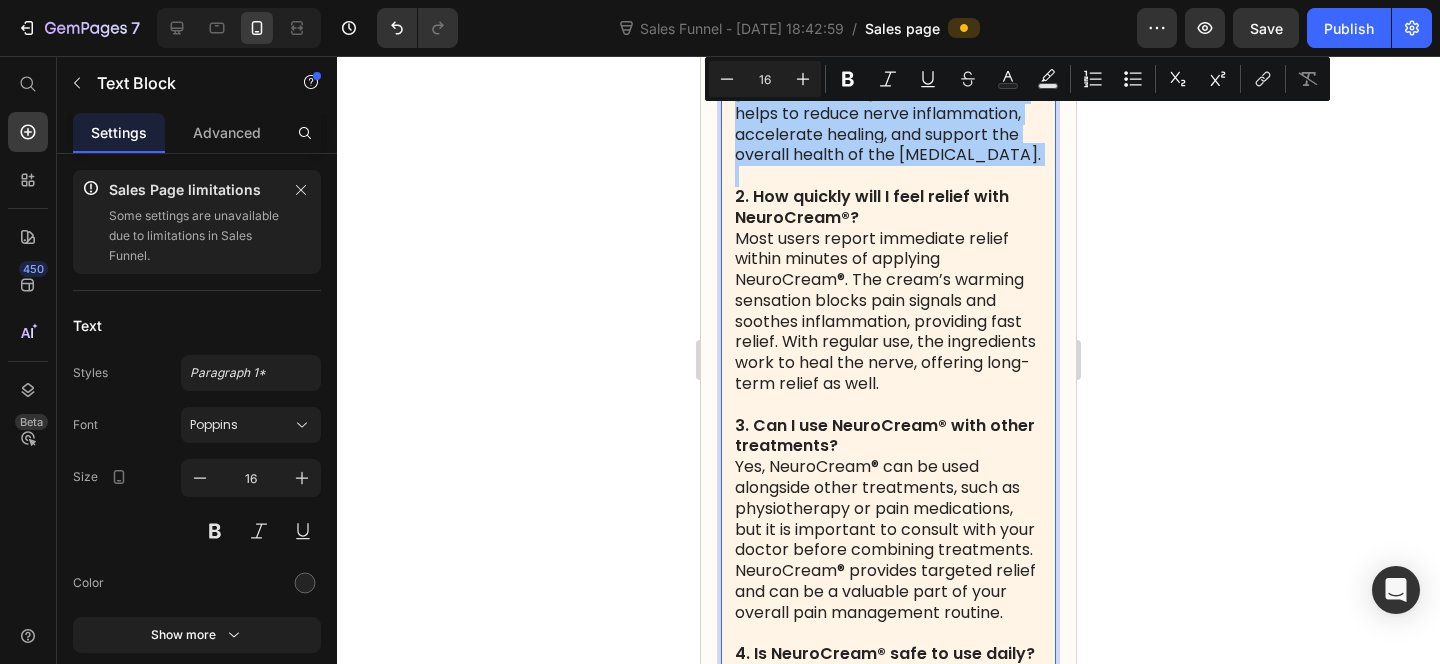 click 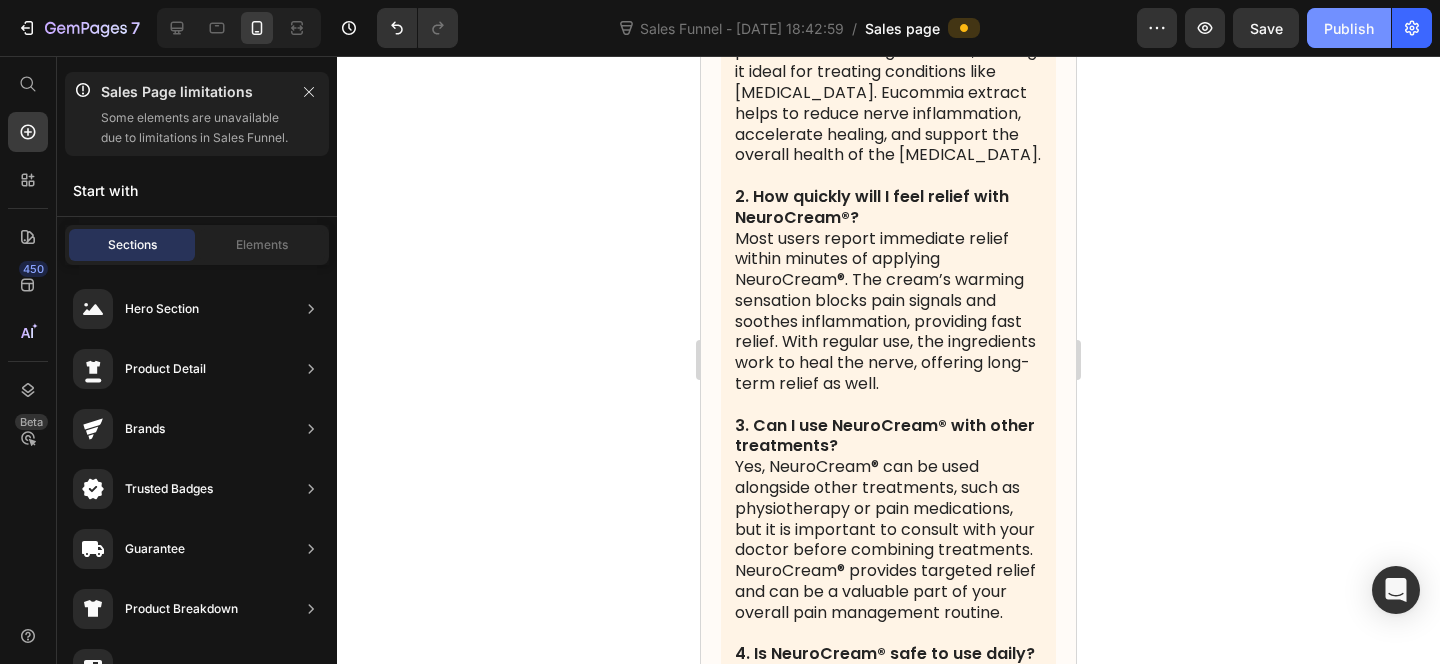 click on "Publish" at bounding box center [1349, 28] 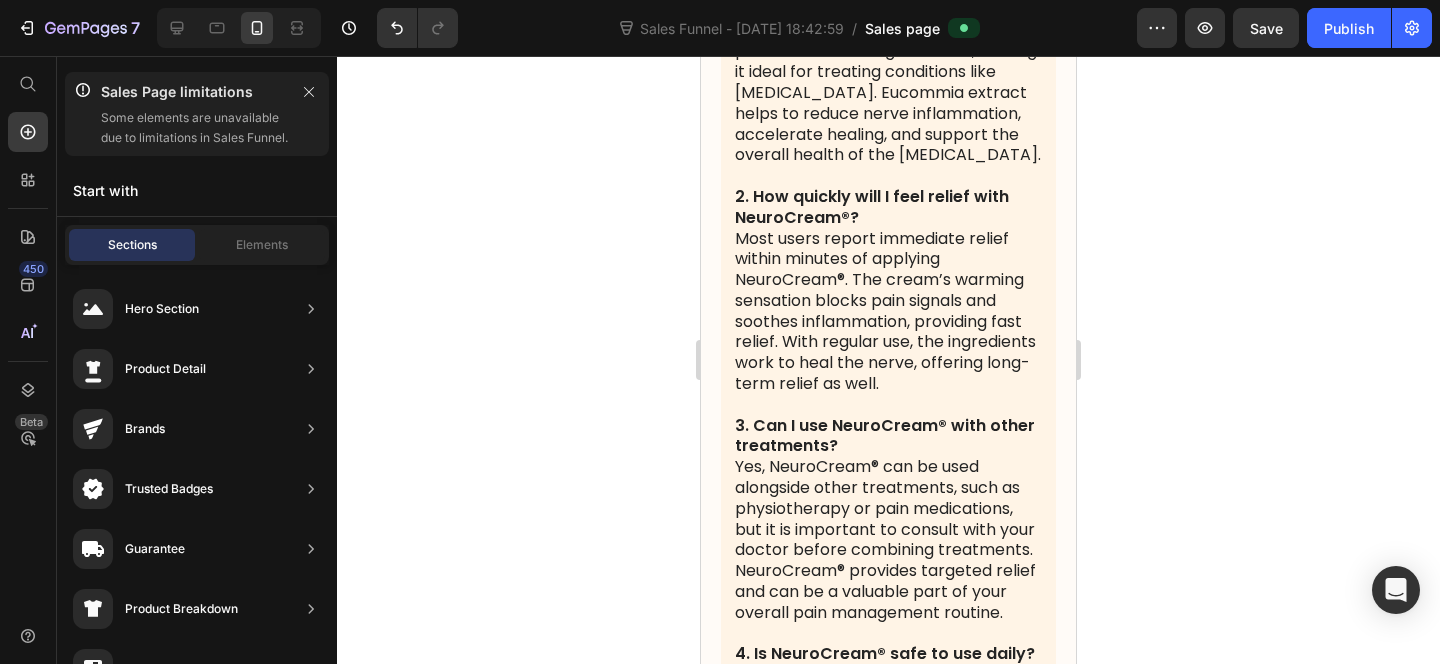 scroll, scrollTop: 16927, scrollLeft: 0, axis: vertical 